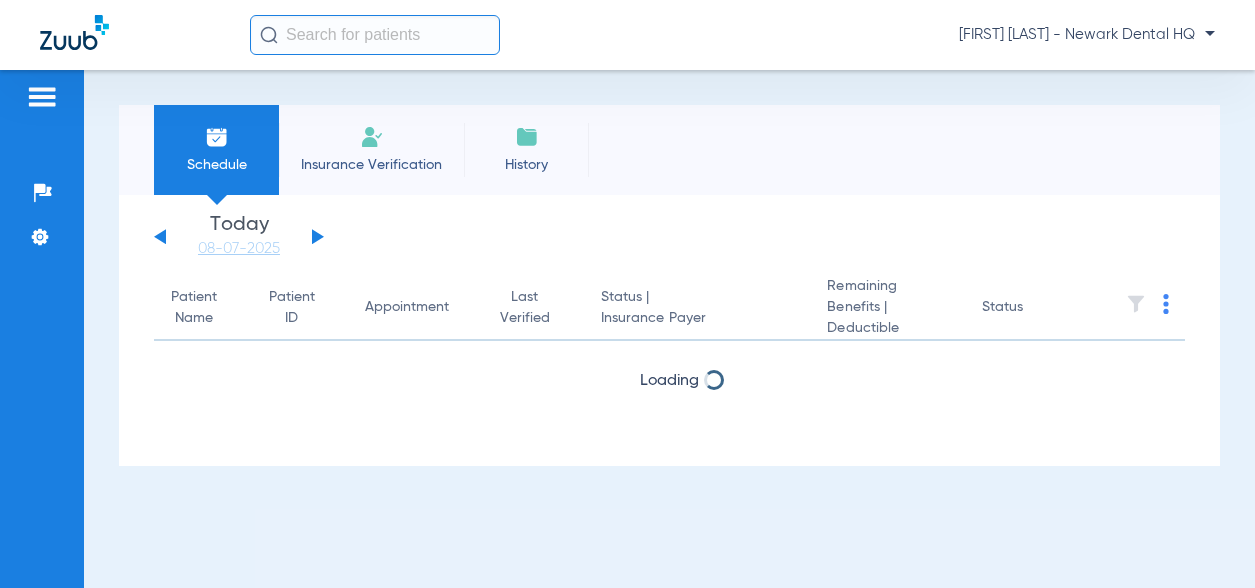scroll, scrollTop: 0, scrollLeft: 0, axis: both 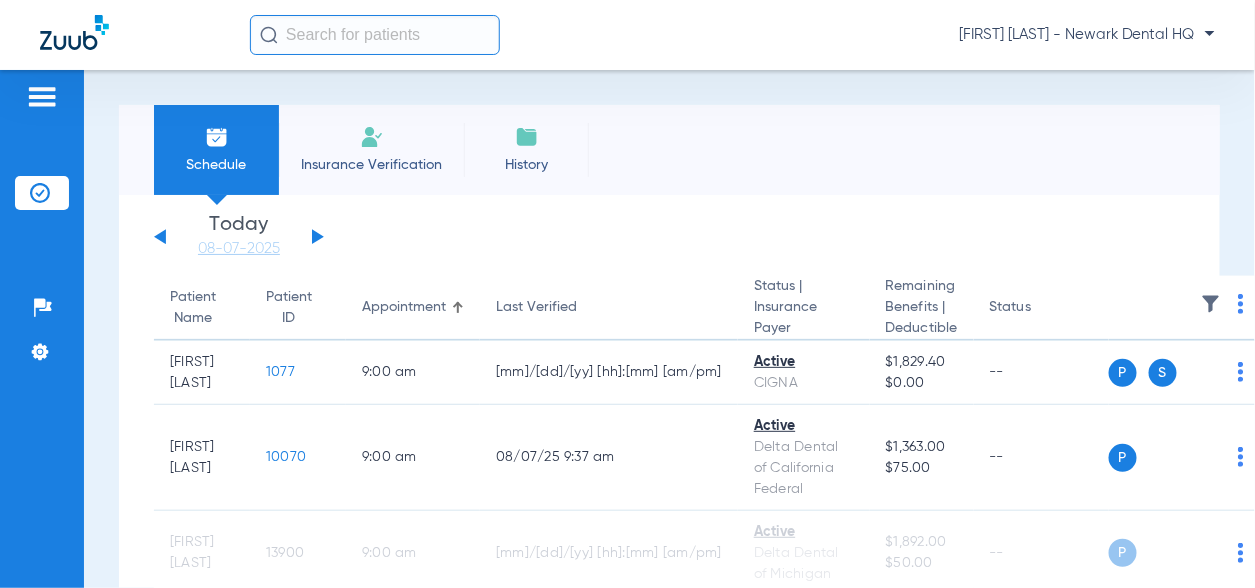 click 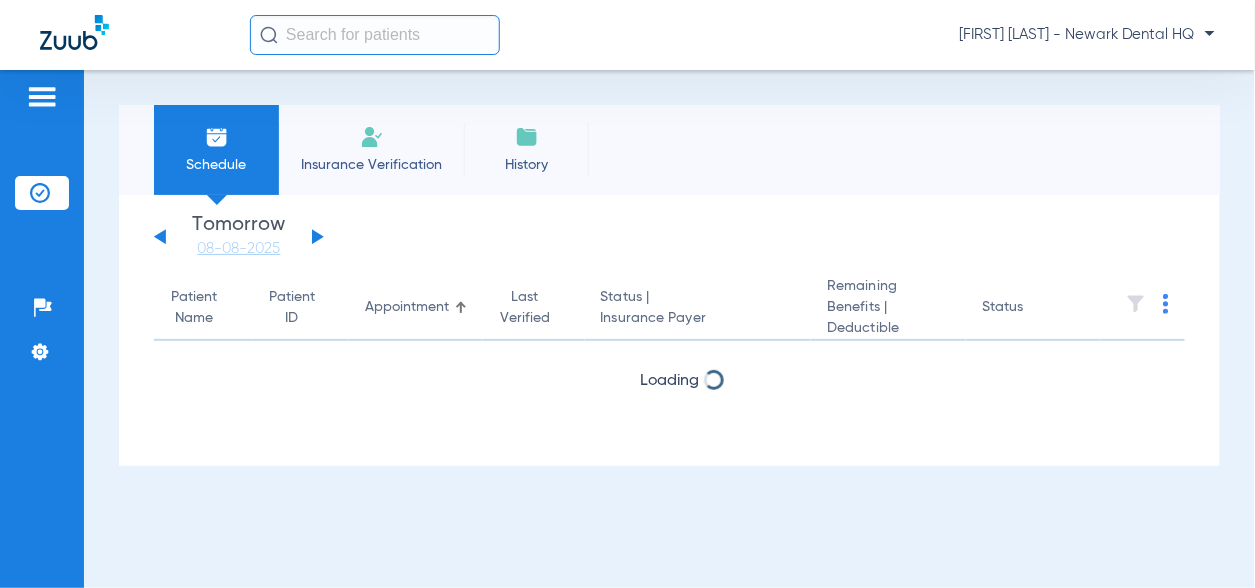 click 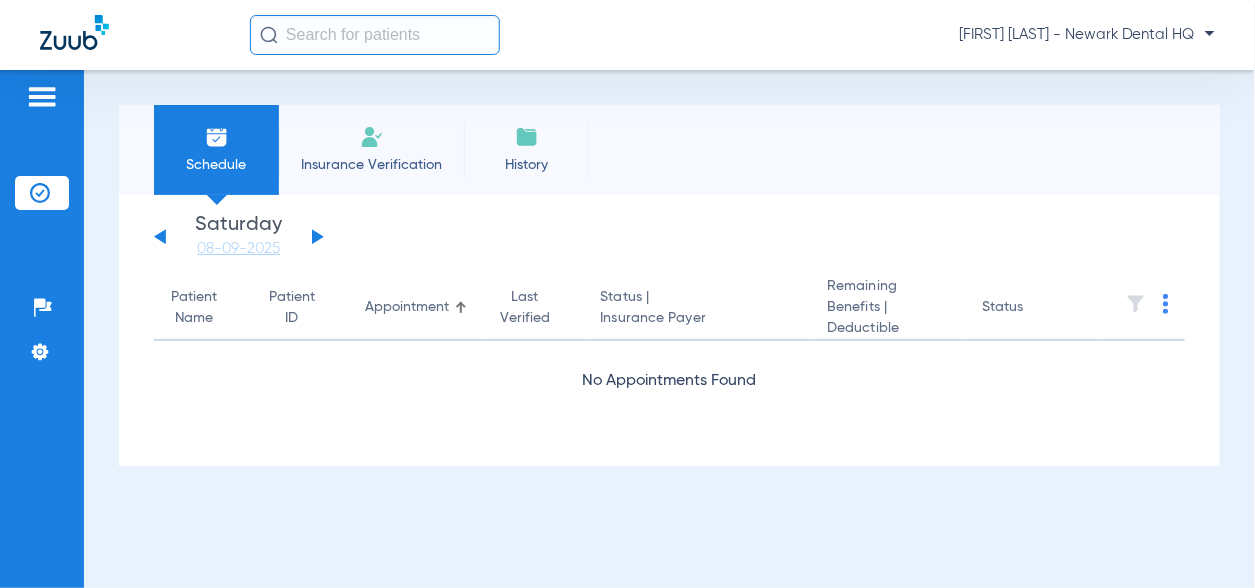 click 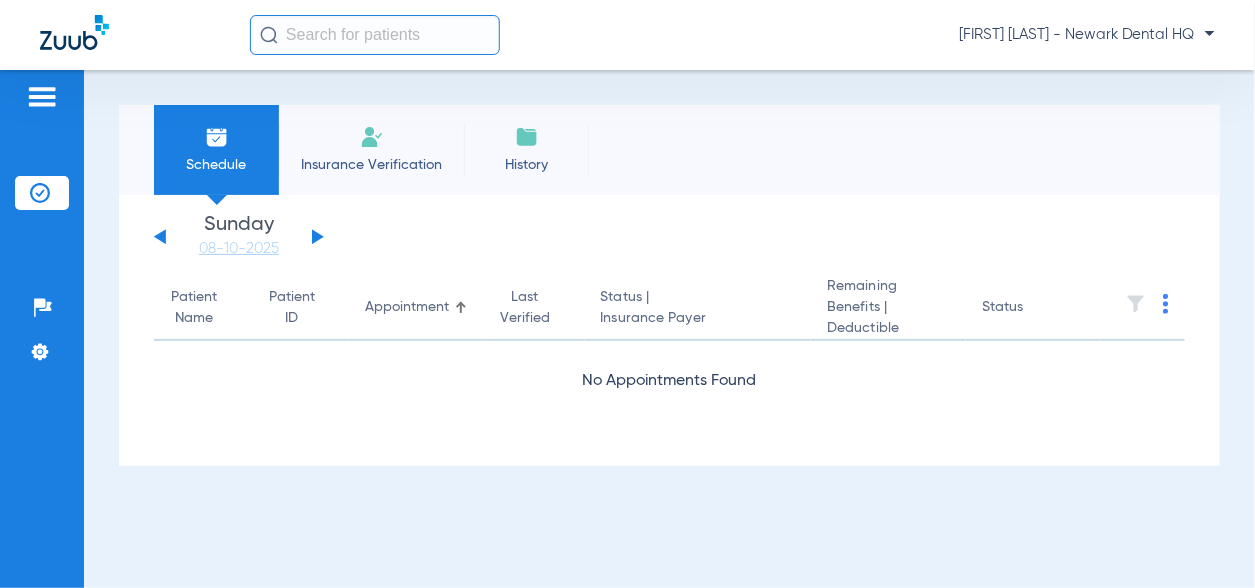 click 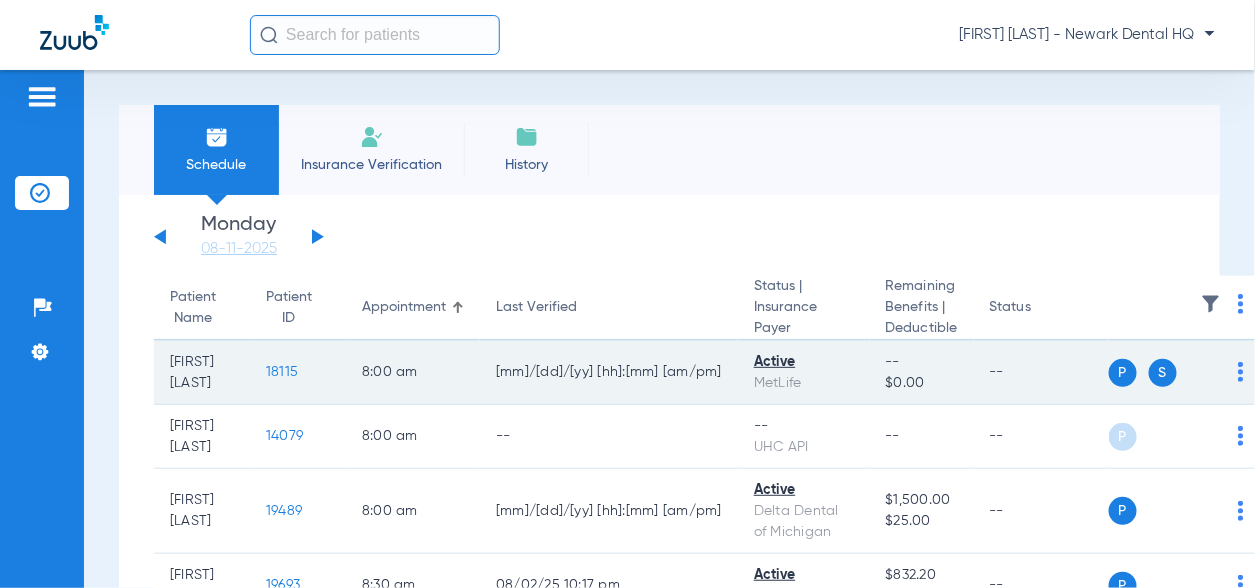 click 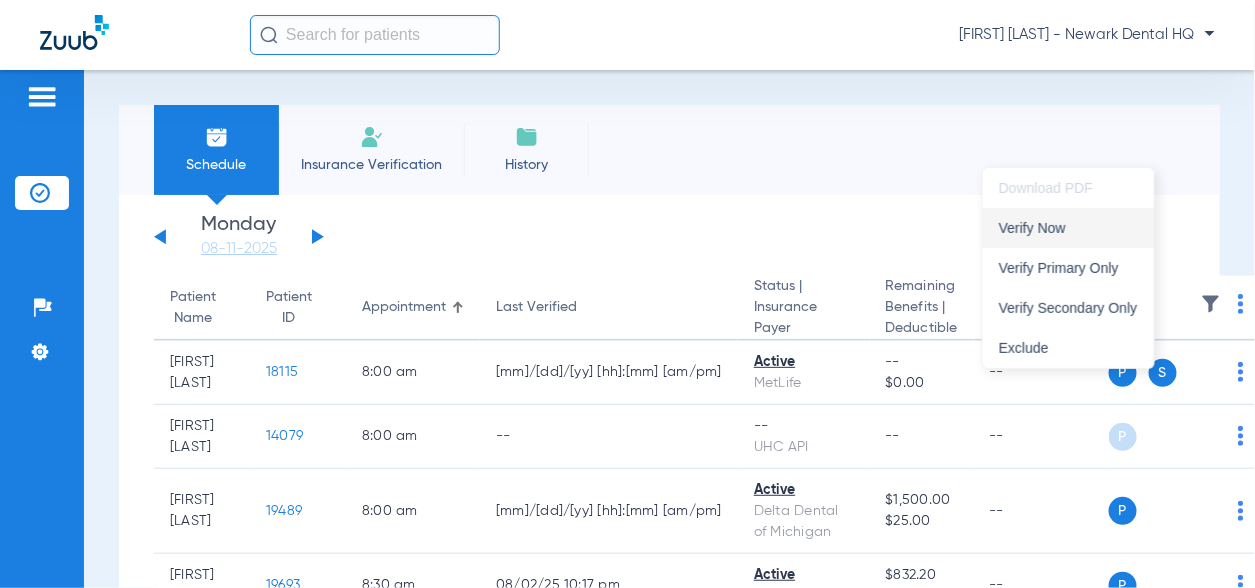 click on "Verify Now" at bounding box center [1068, 228] 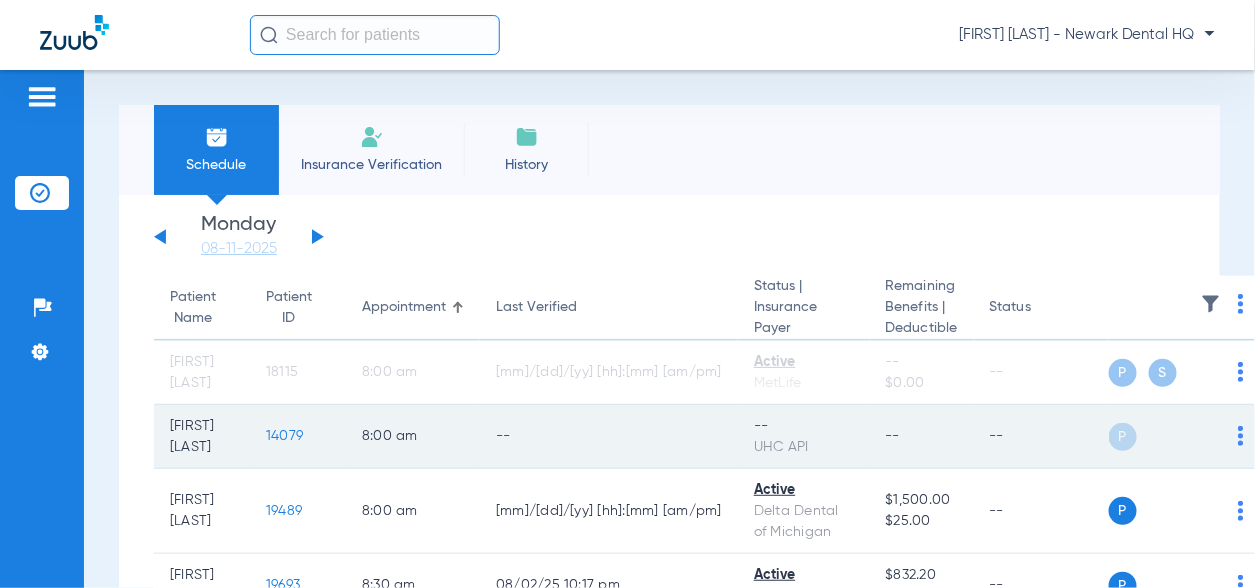 click 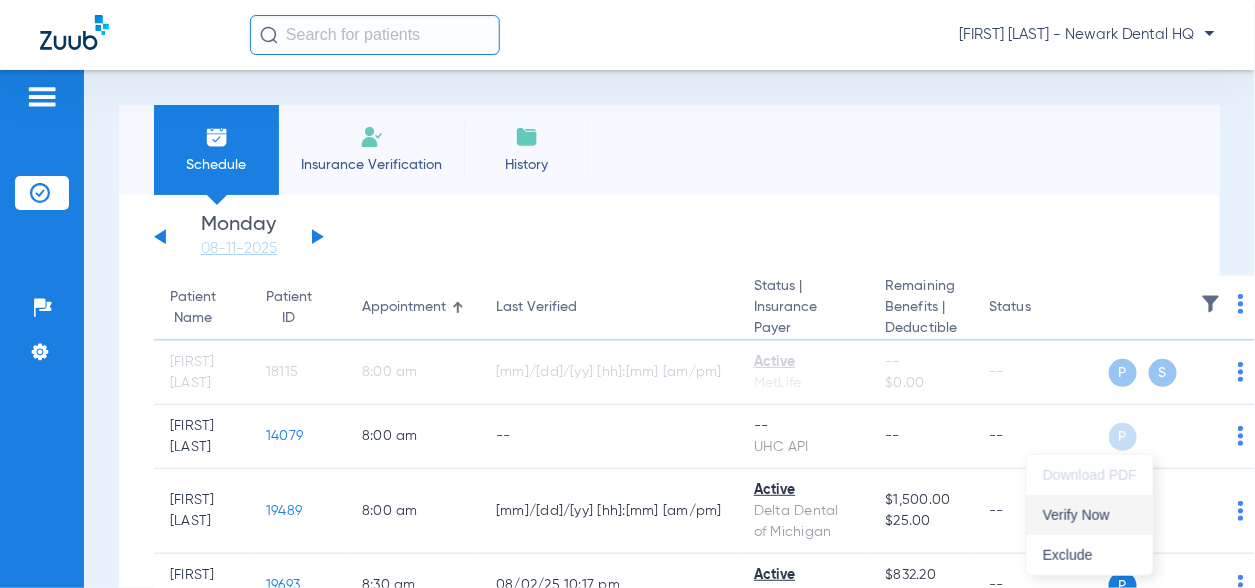 click on "Verify Now" at bounding box center [1090, 515] 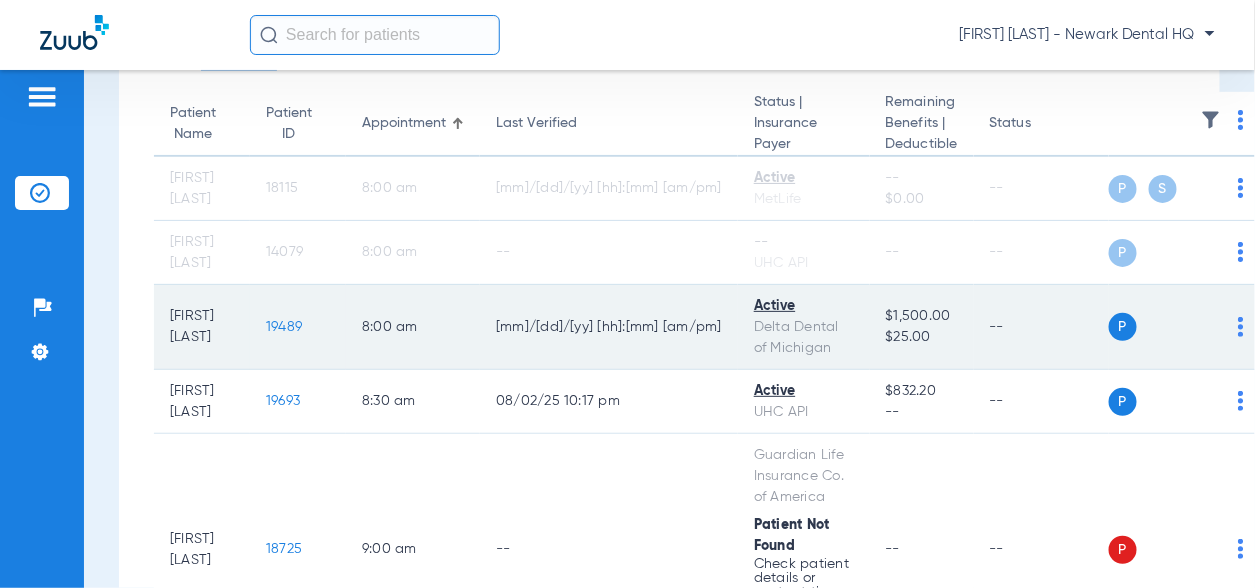 scroll, scrollTop: 200, scrollLeft: 0, axis: vertical 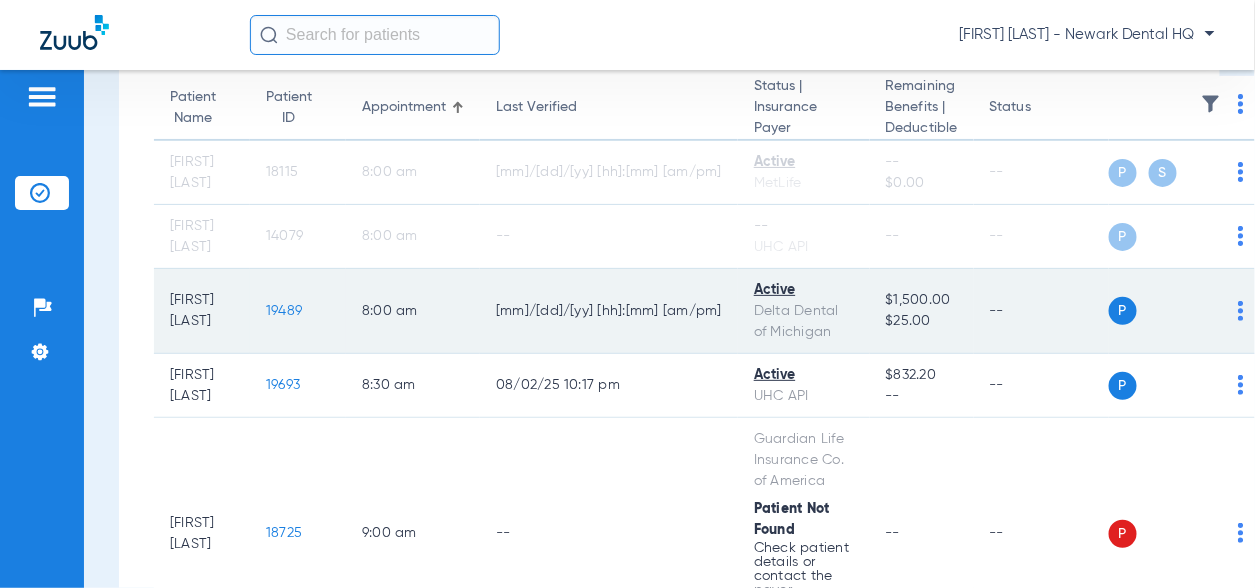 click 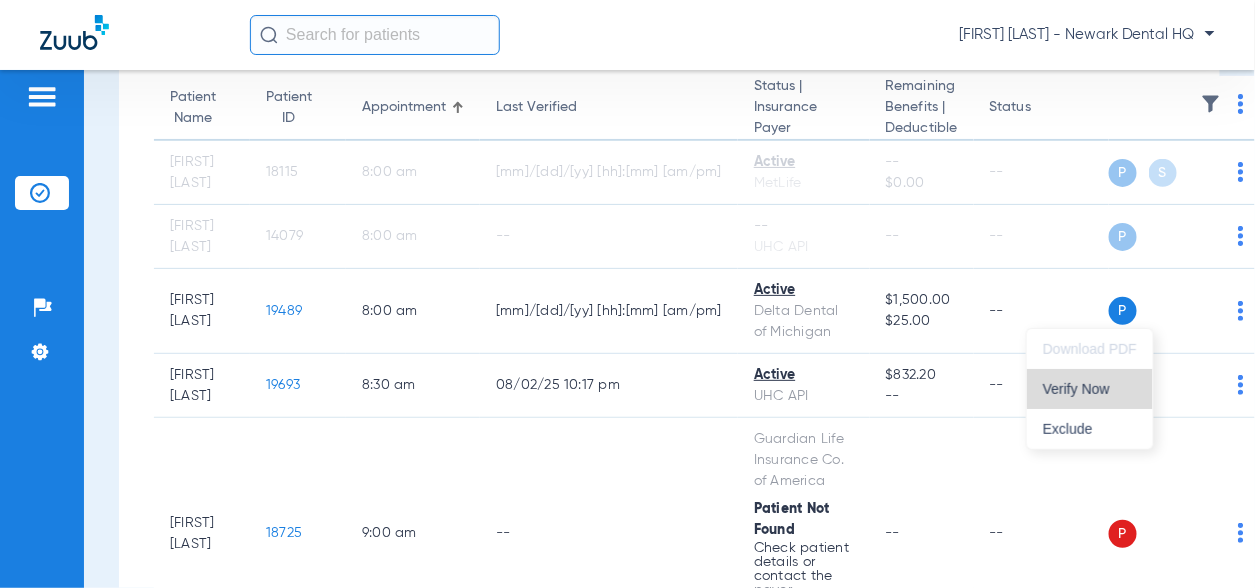 click on "Verify Now" at bounding box center [1090, 389] 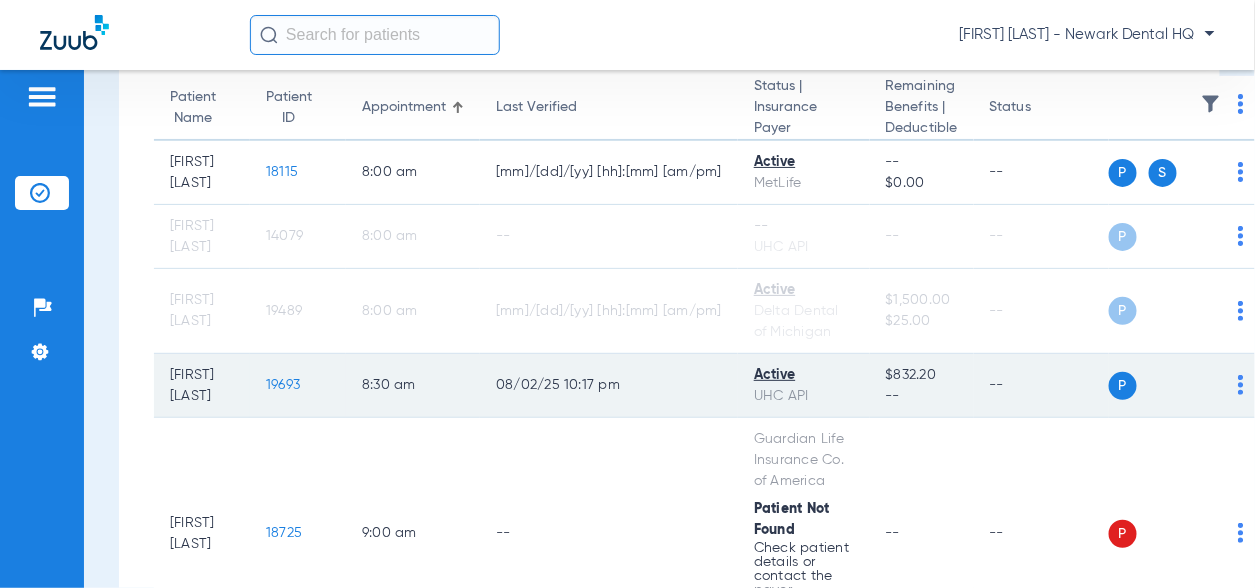 click 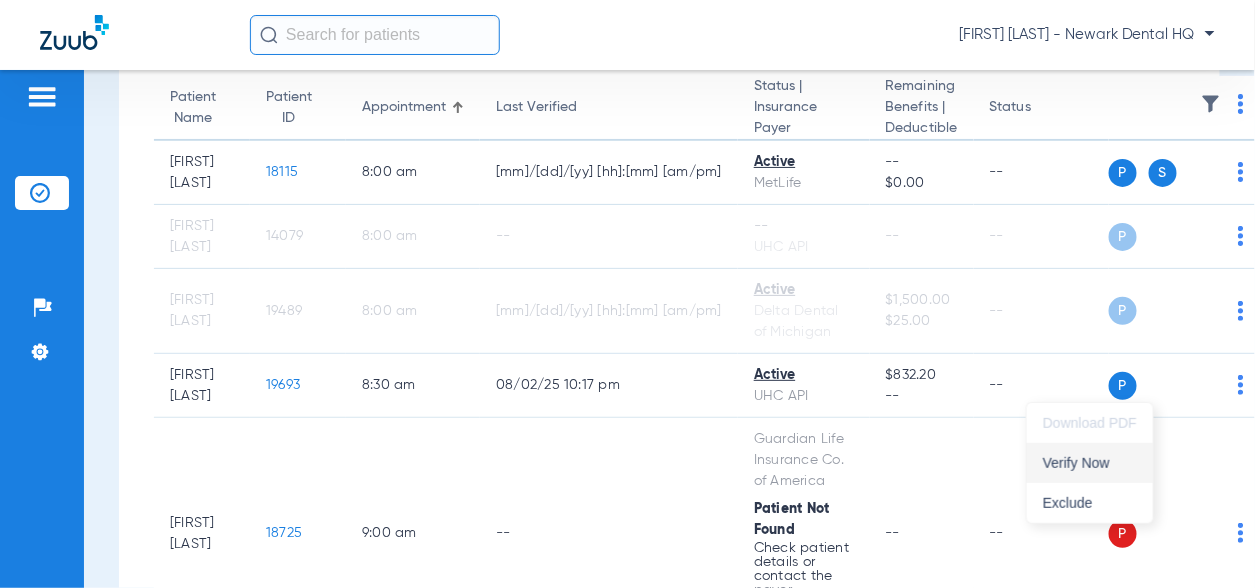 click on "Verify Now" at bounding box center [1090, 463] 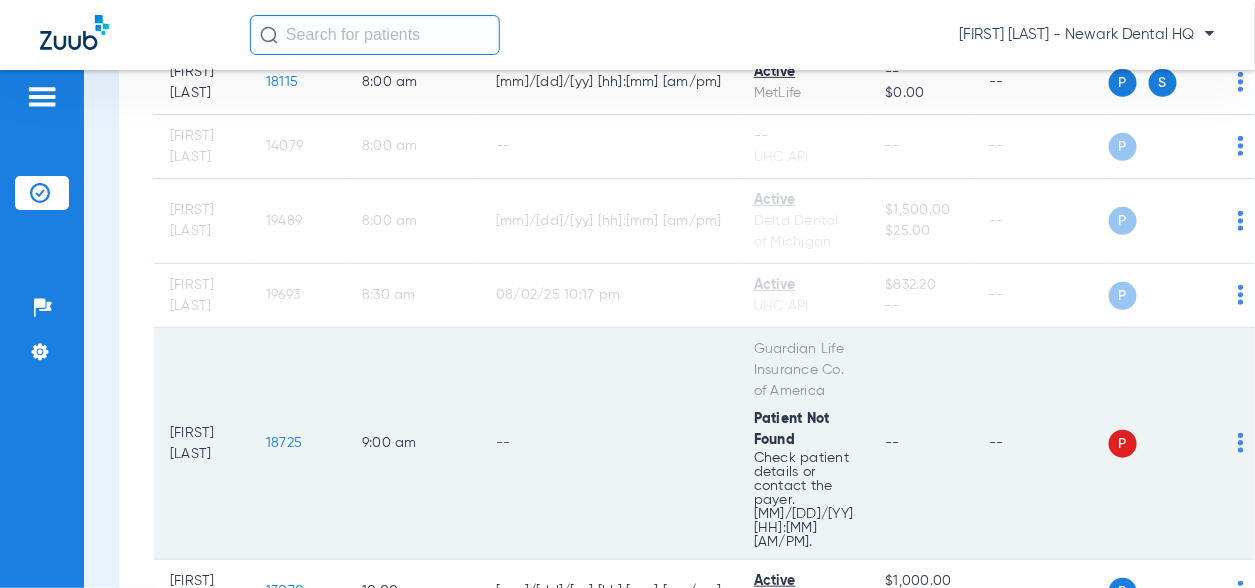 scroll, scrollTop: 400, scrollLeft: 0, axis: vertical 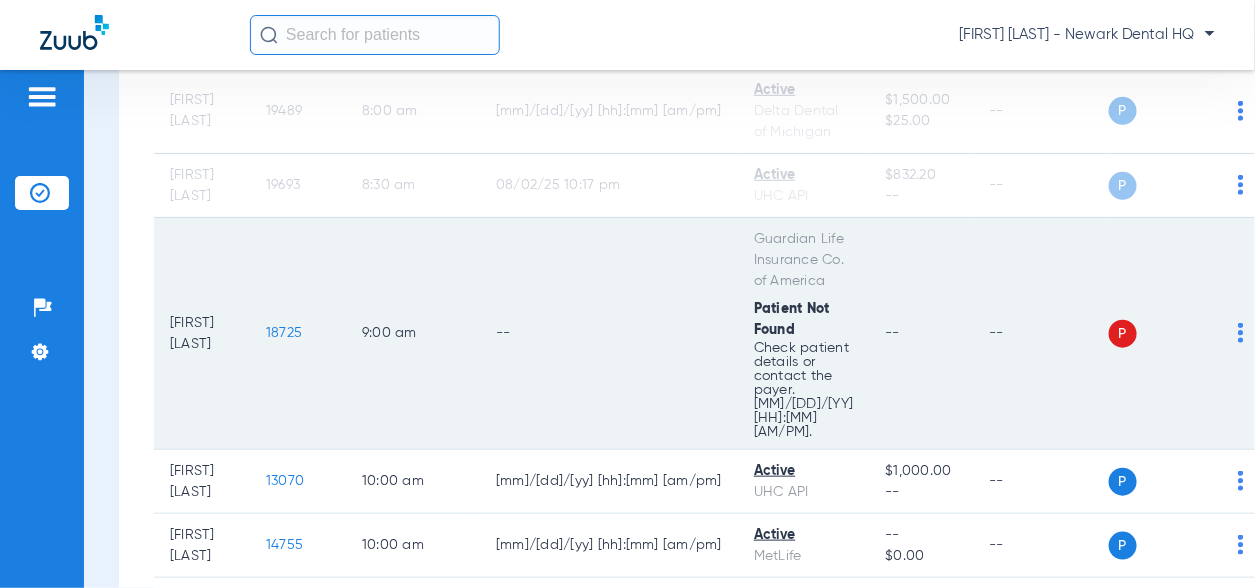 click 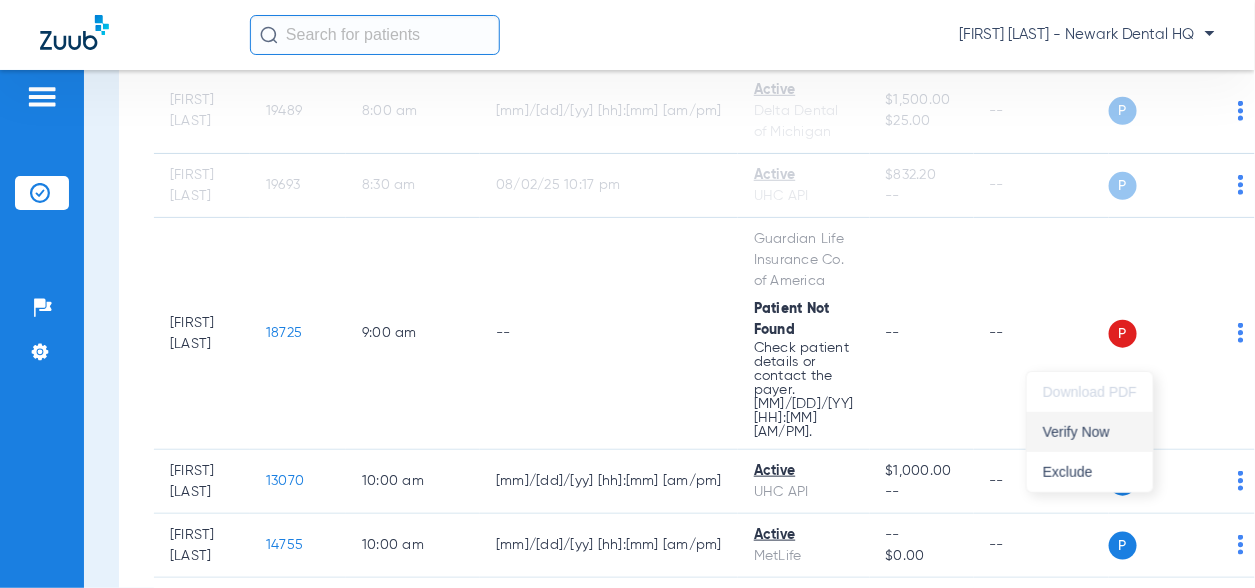 click on "Verify Now" at bounding box center [1090, 432] 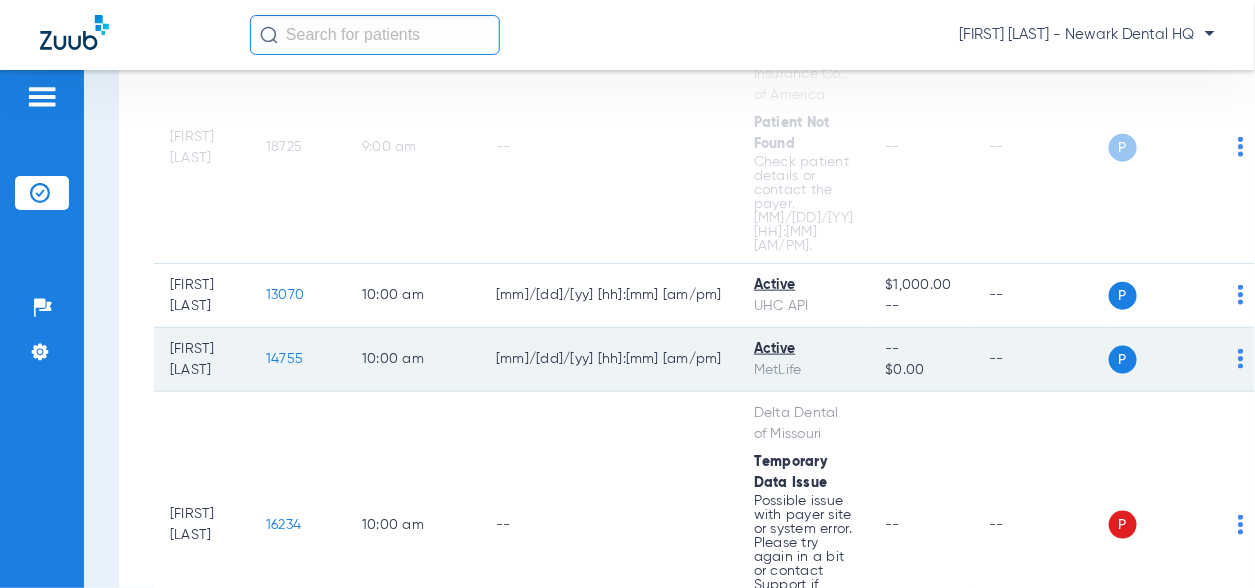 scroll, scrollTop: 600, scrollLeft: 0, axis: vertical 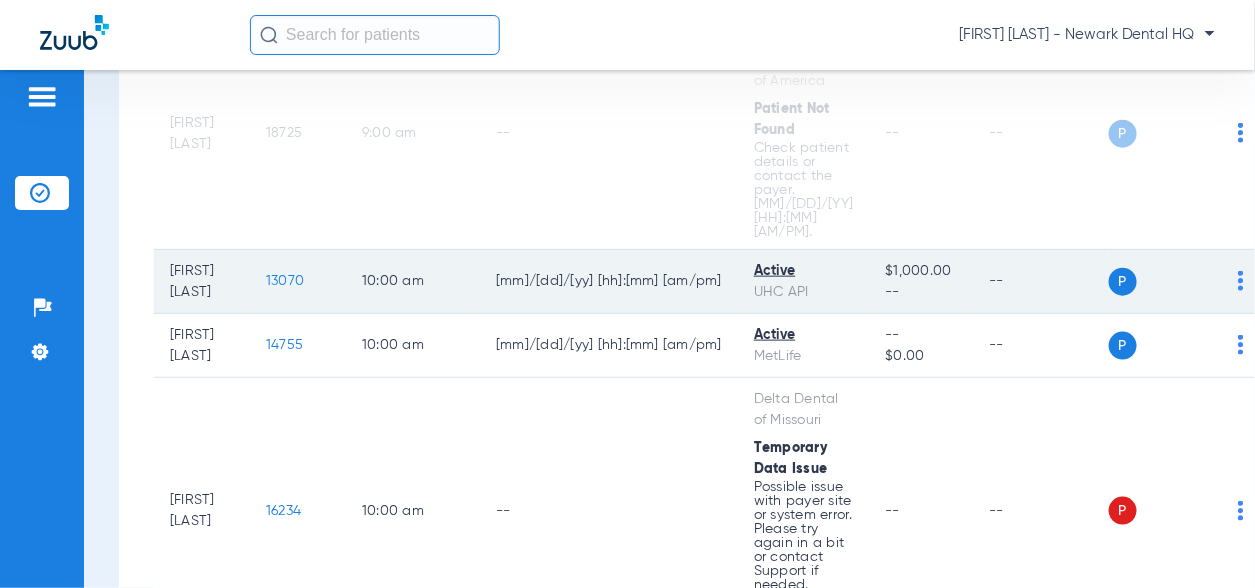 click 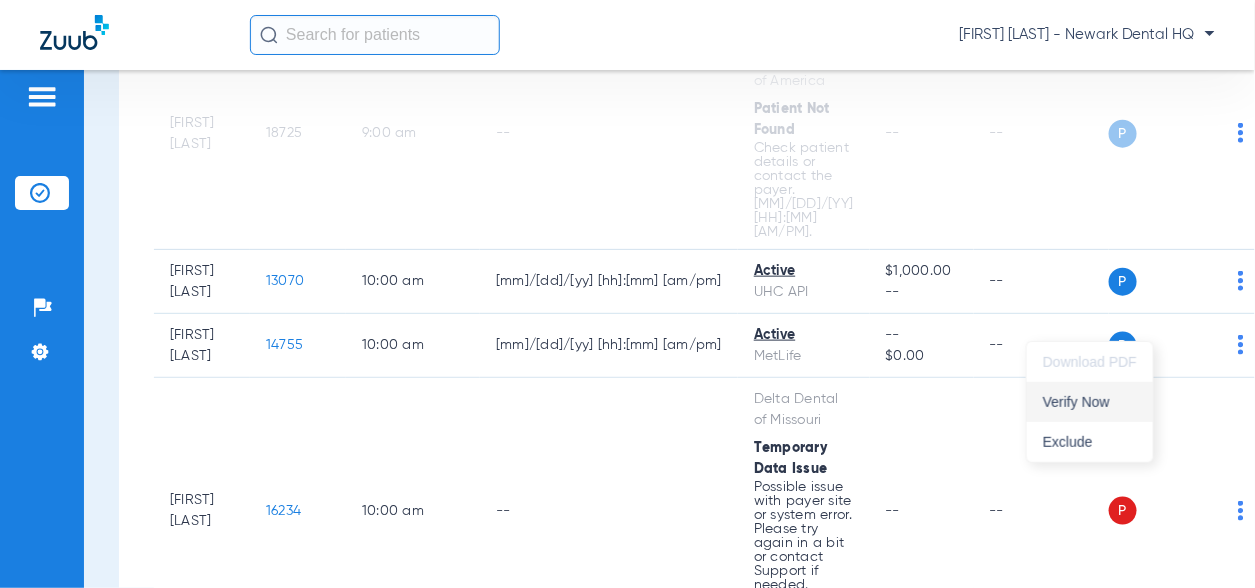 click on "Verify Now" at bounding box center [1090, 402] 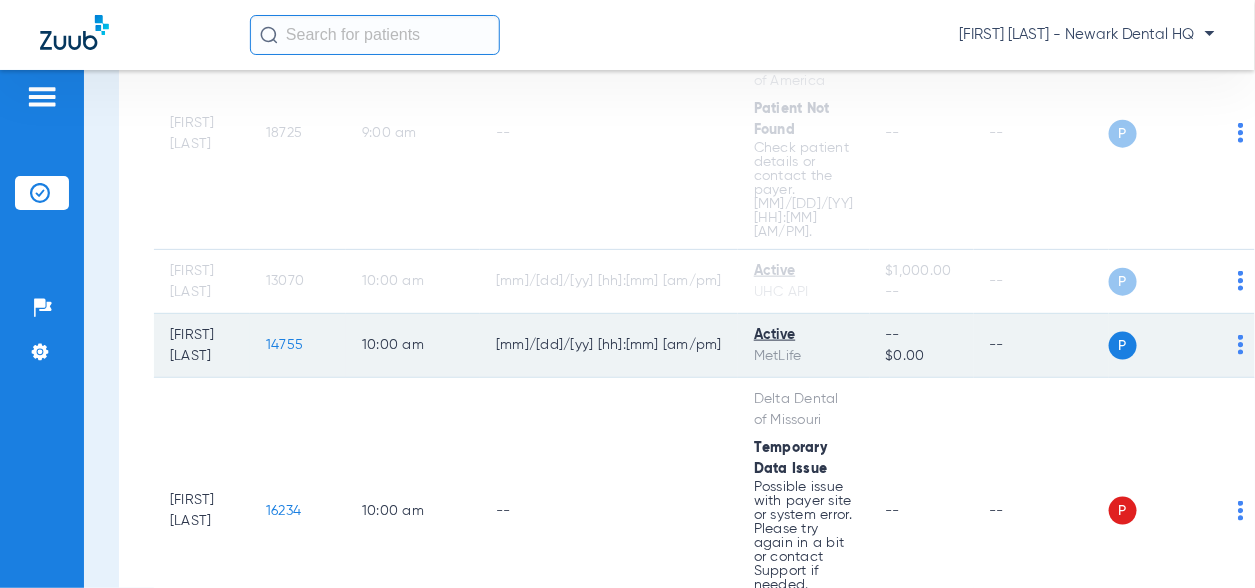 click on "P S" 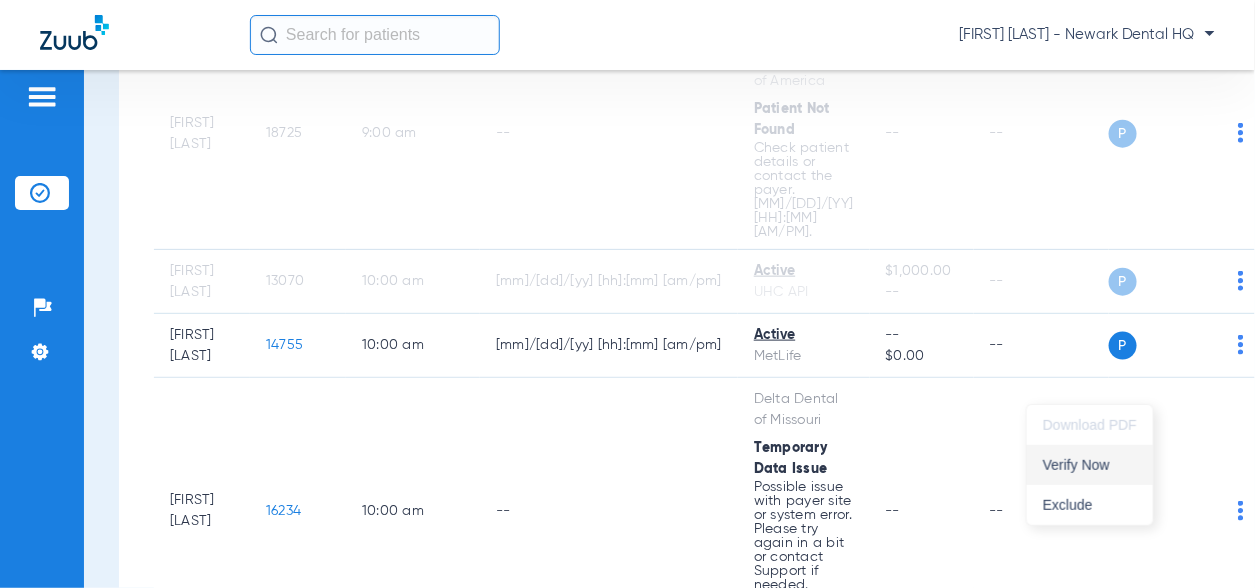 click on "Verify Now" at bounding box center [1090, 465] 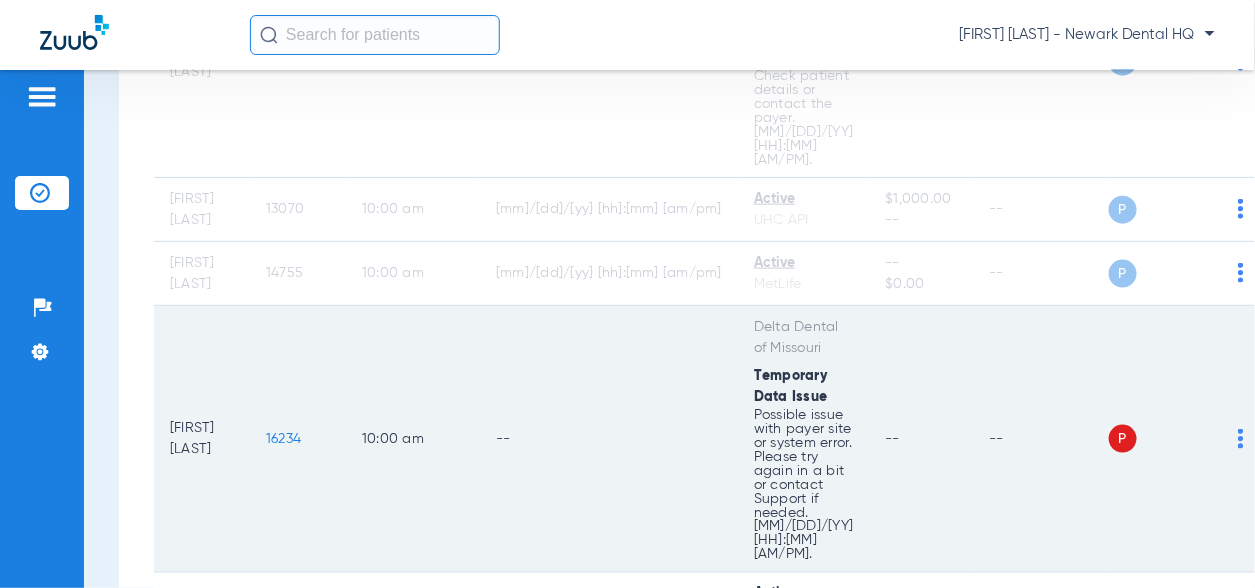 scroll, scrollTop: 800, scrollLeft: 0, axis: vertical 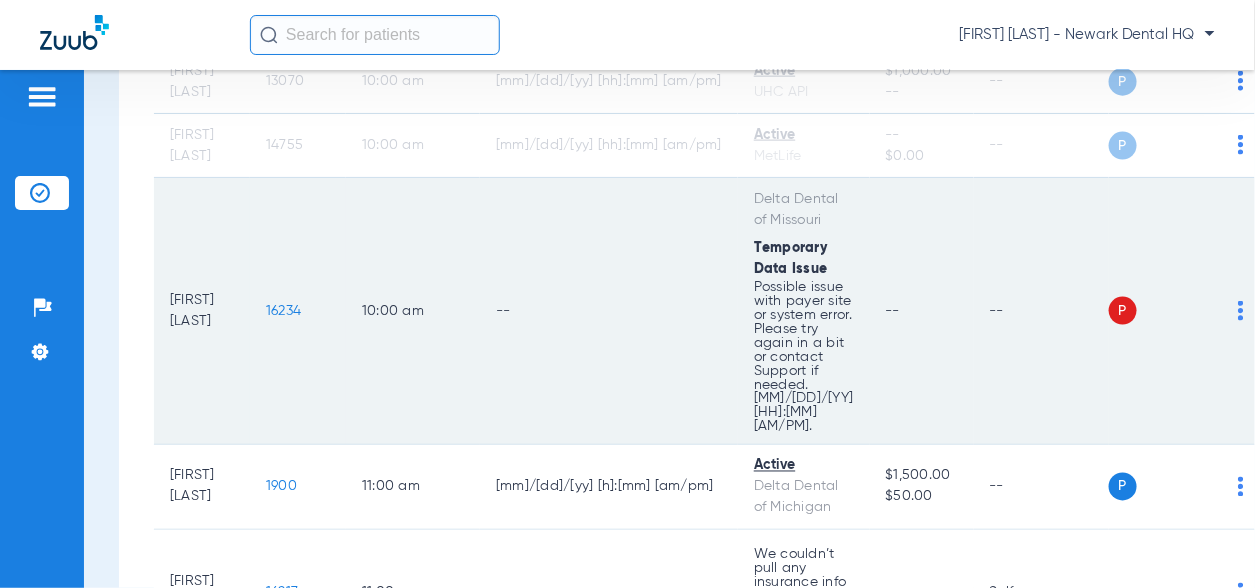 click 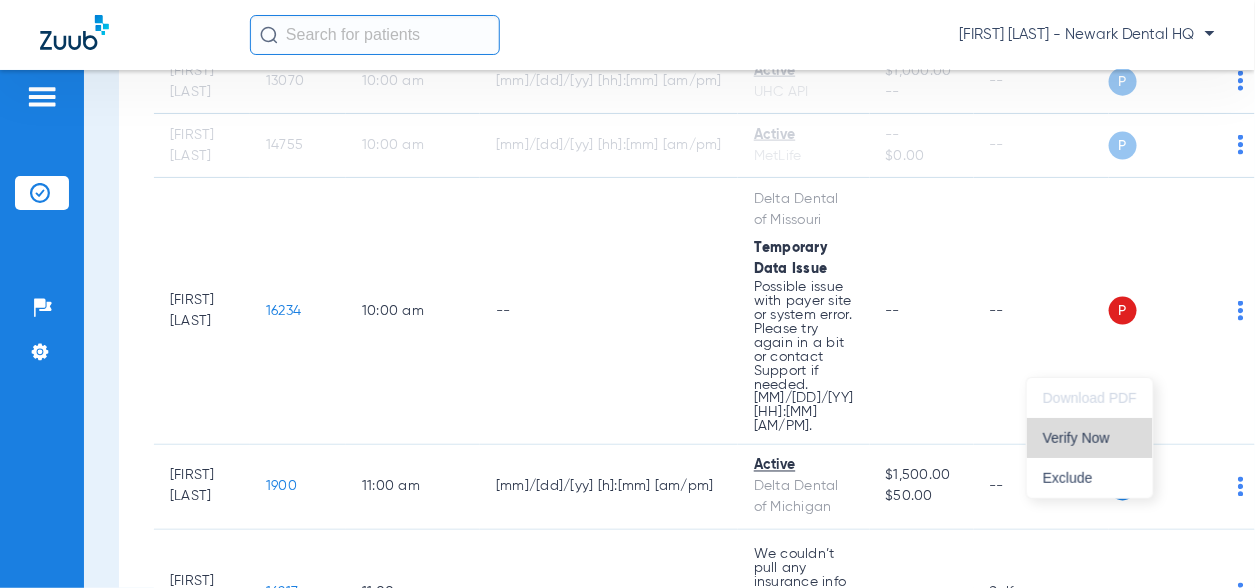 click on "Verify Now" at bounding box center (1090, 438) 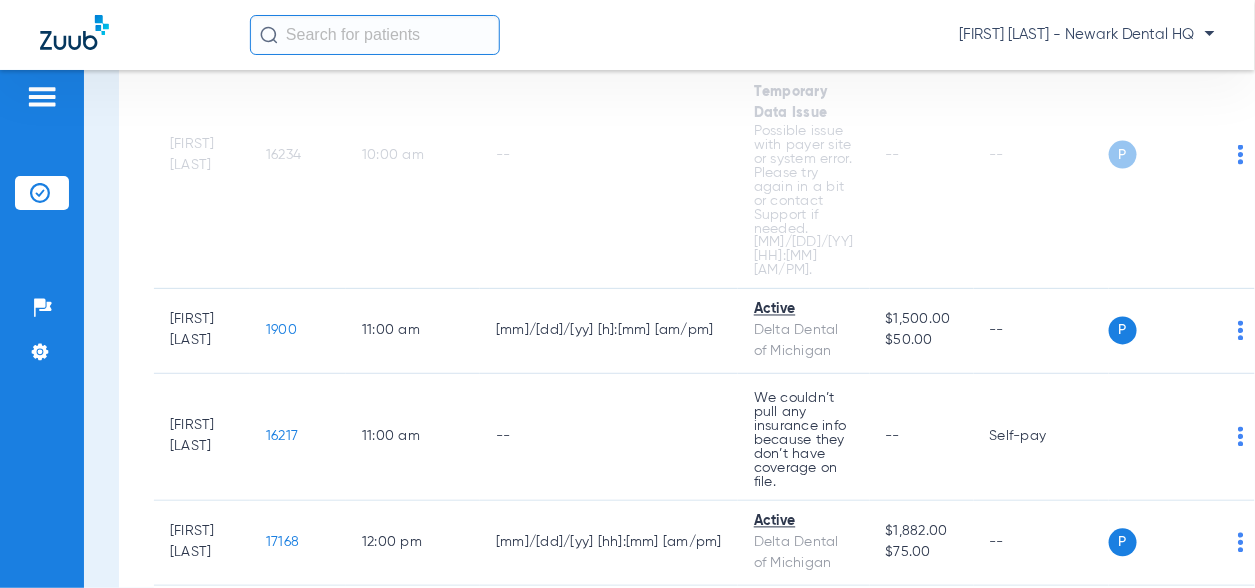 scroll, scrollTop: 1100, scrollLeft: 0, axis: vertical 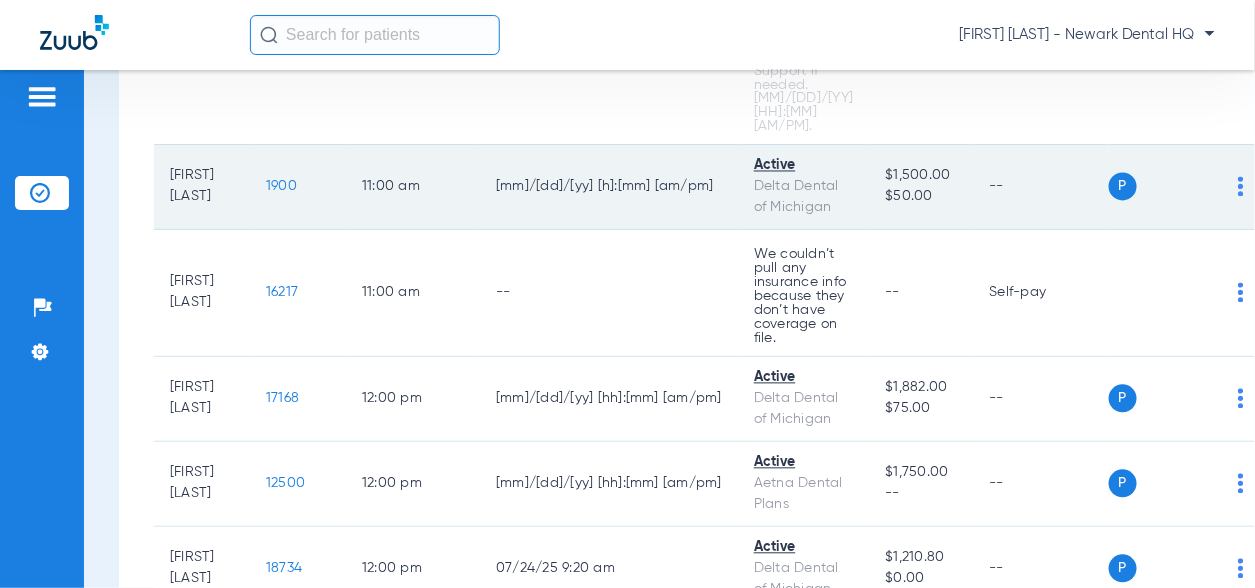 click 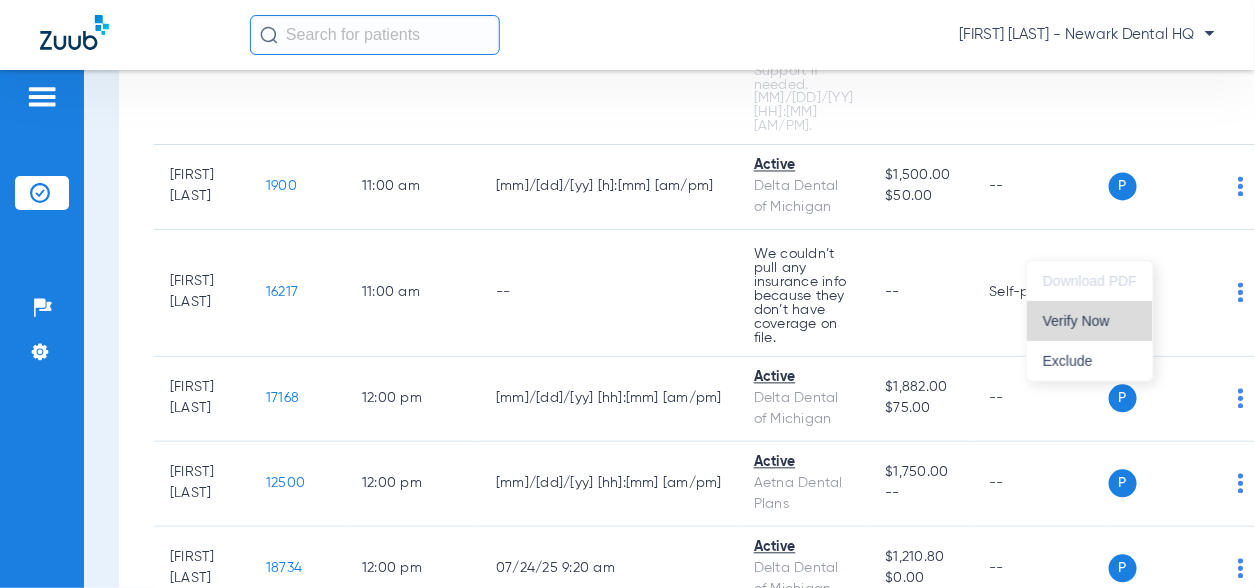 click on "Verify Now" at bounding box center [1090, 321] 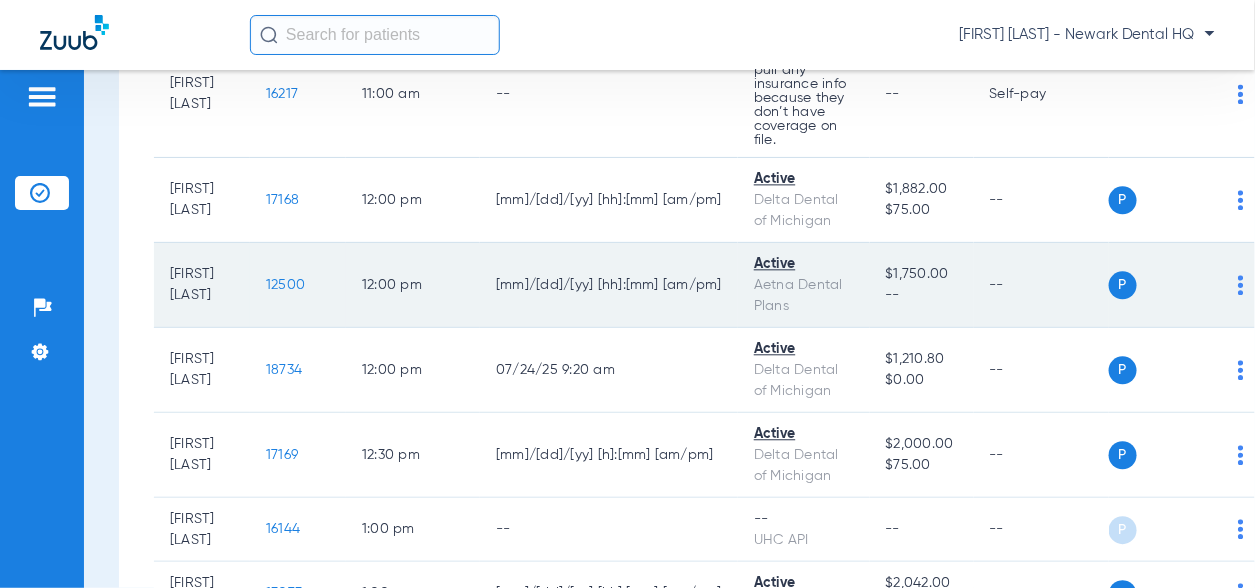 scroll, scrollTop: 1300, scrollLeft: 0, axis: vertical 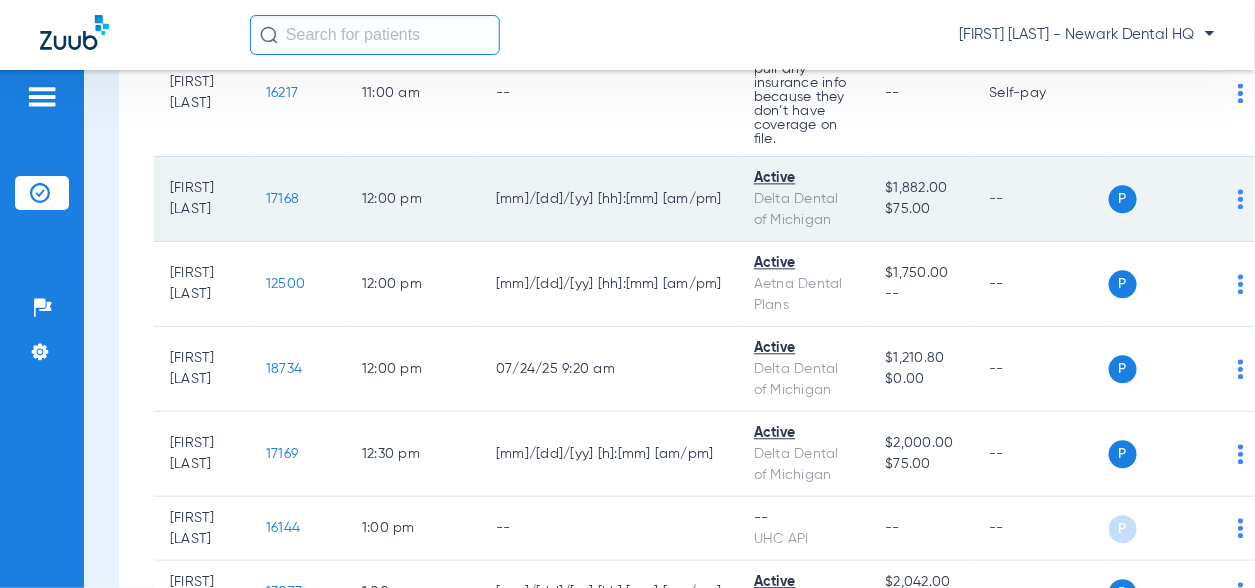 click 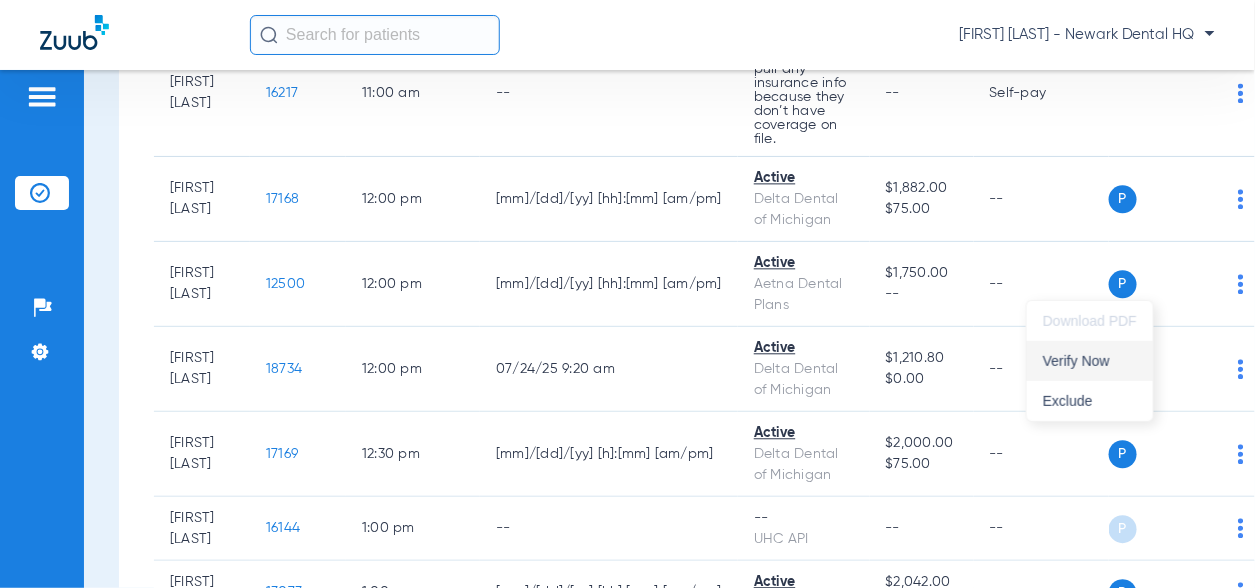 click on "Verify Now" at bounding box center [1090, 361] 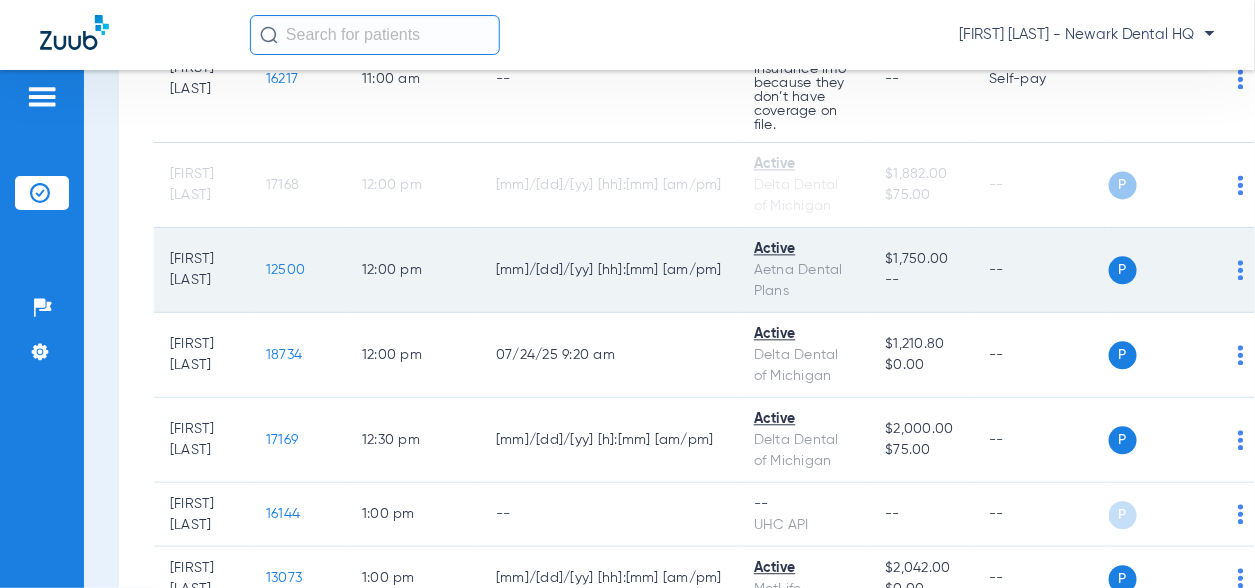 scroll, scrollTop: 1358, scrollLeft: 0, axis: vertical 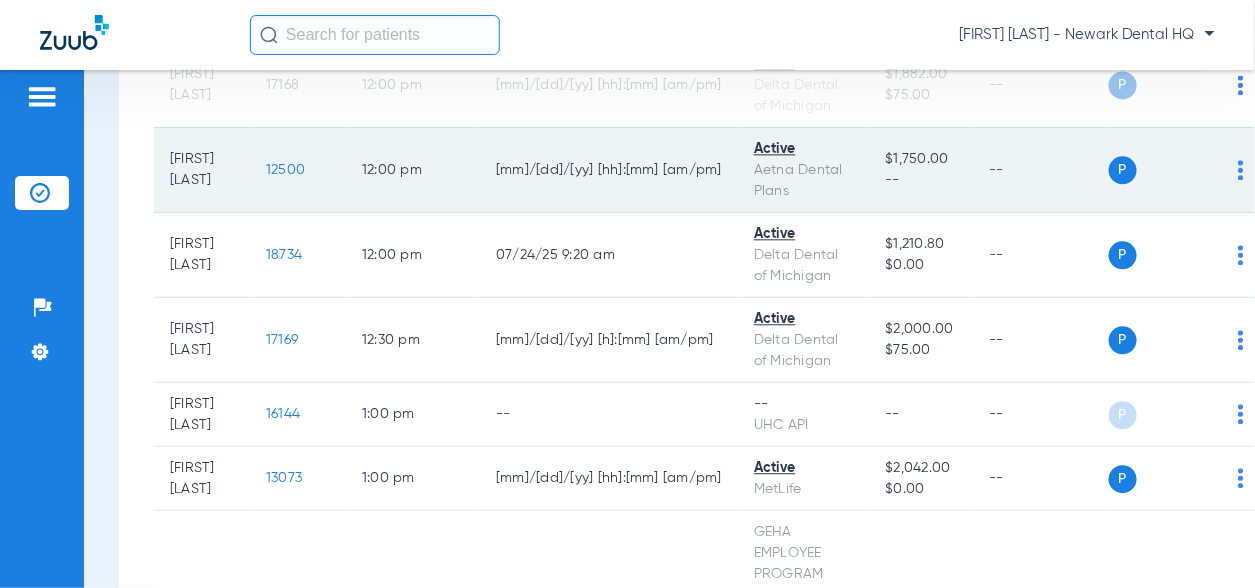 click 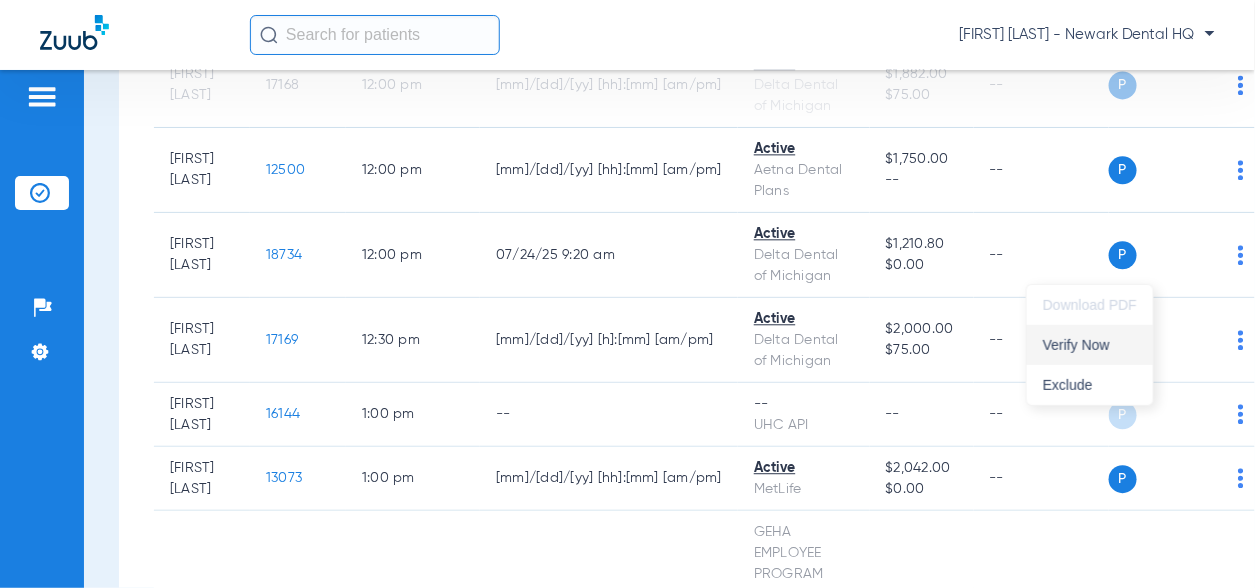 click on "Verify Now" at bounding box center [1090, 345] 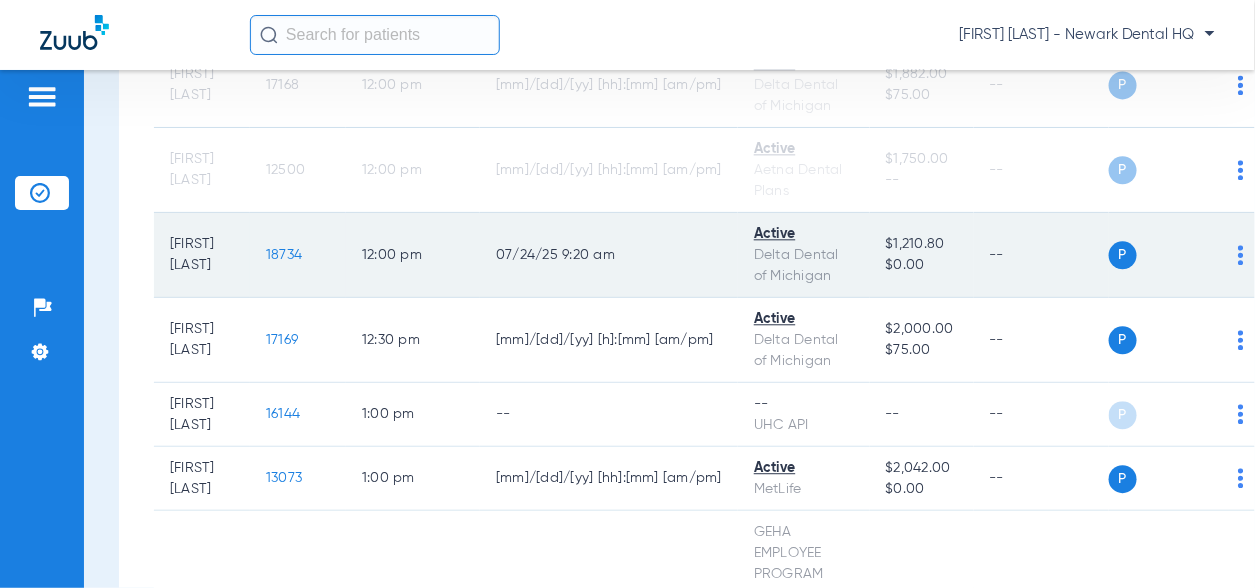 click 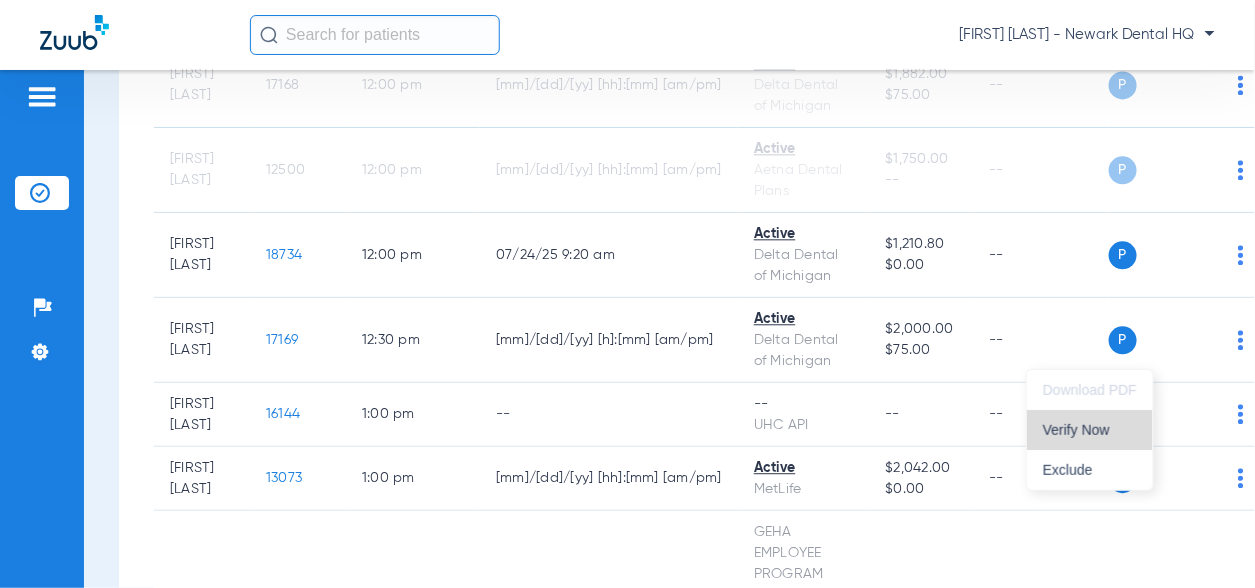 click on "Verify Now" at bounding box center [1090, 430] 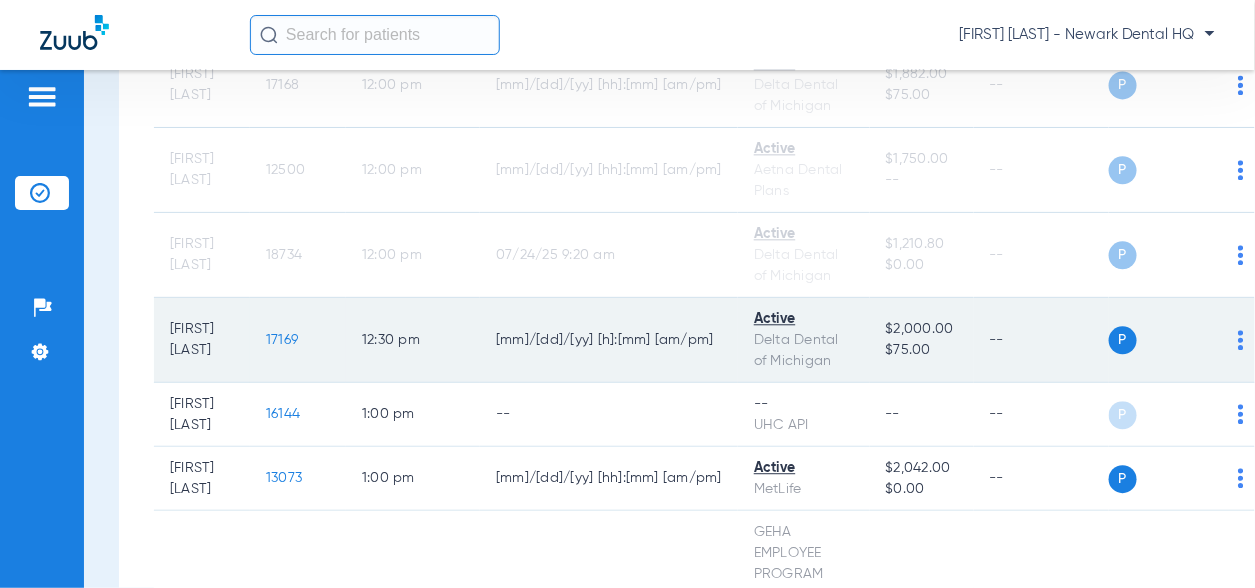 click 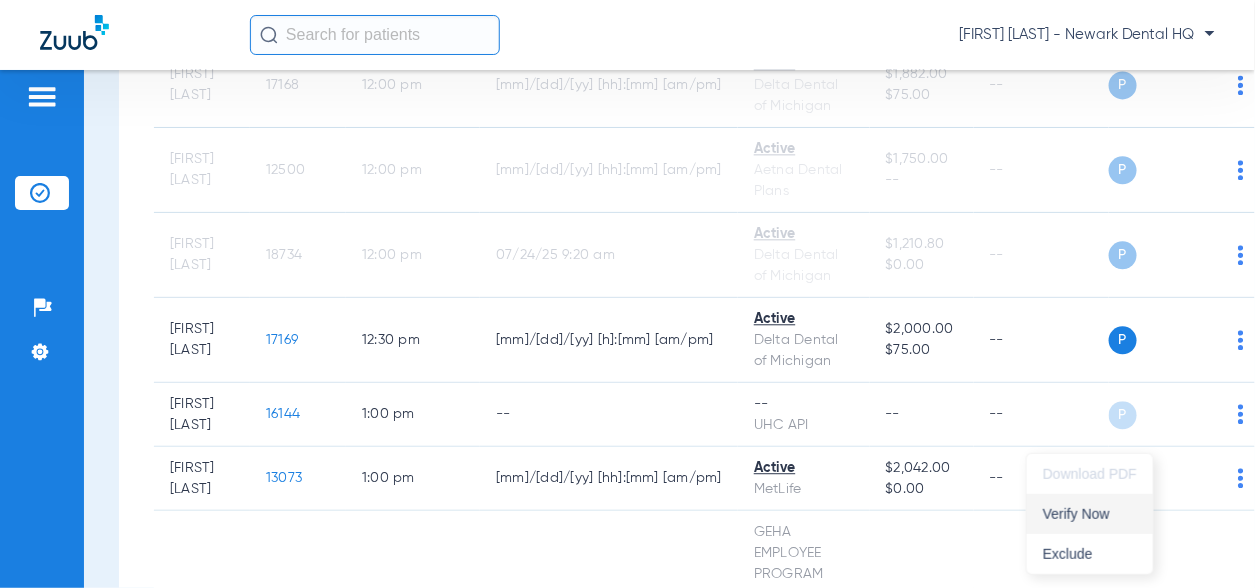 click on "Verify Now" at bounding box center [1090, 514] 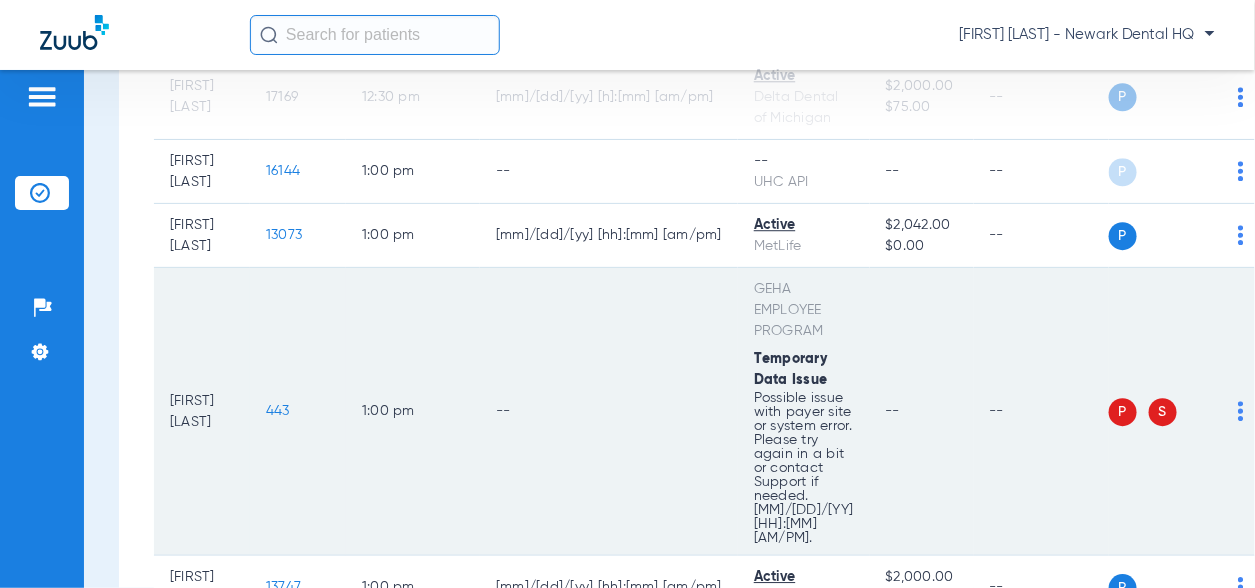 scroll, scrollTop: 1658, scrollLeft: 0, axis: vertical 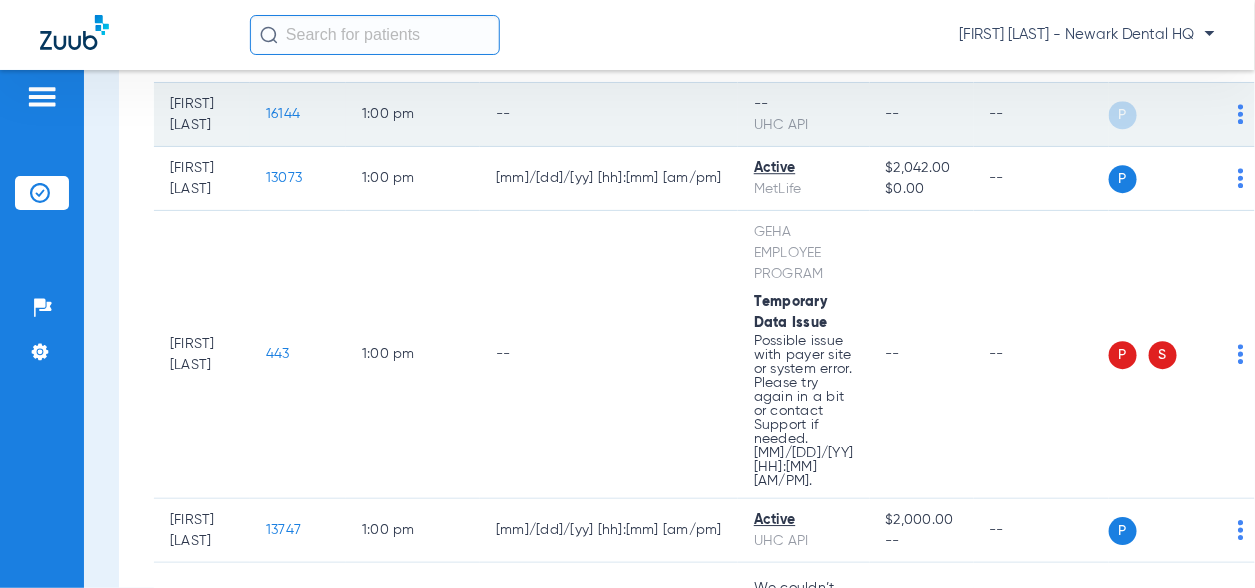 click 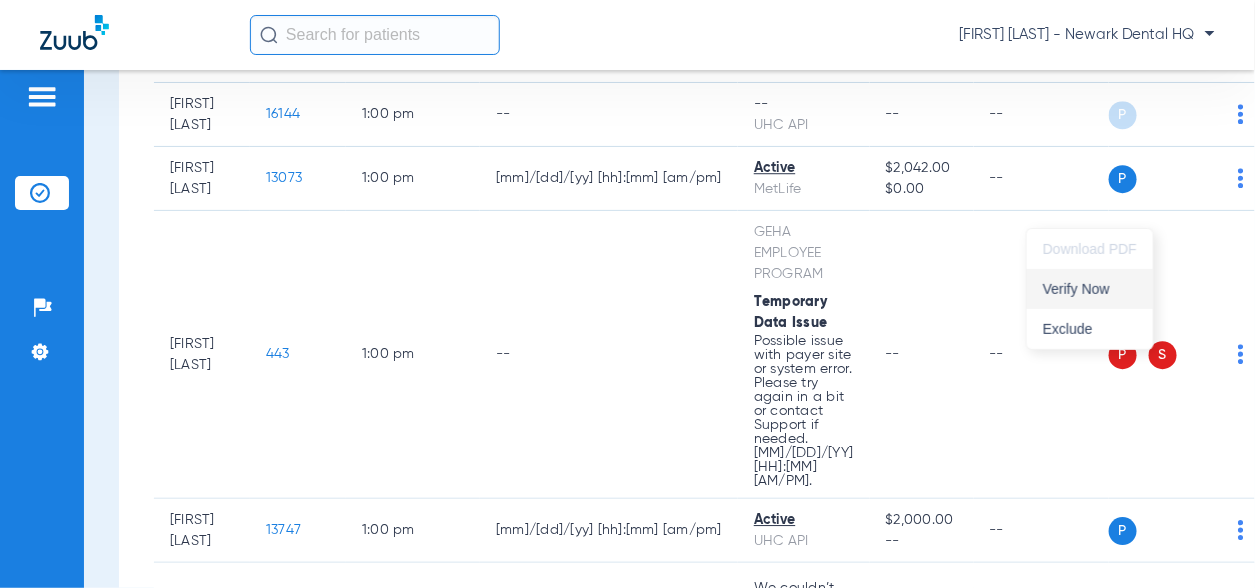 click on "Verify Now" at bounding box center (1090, 289) 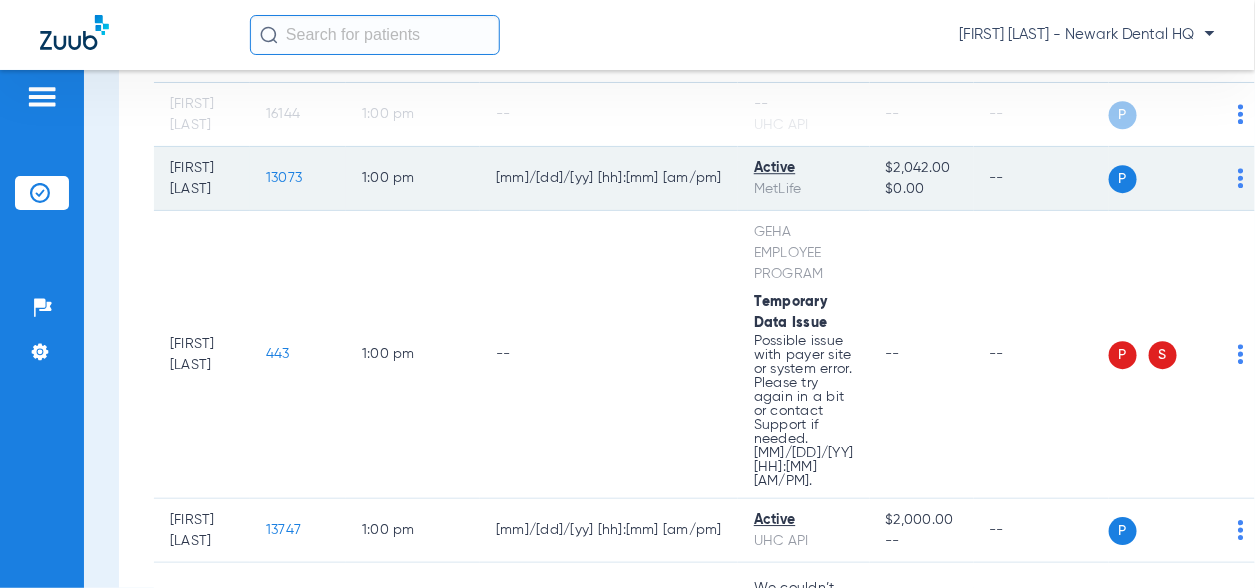 click 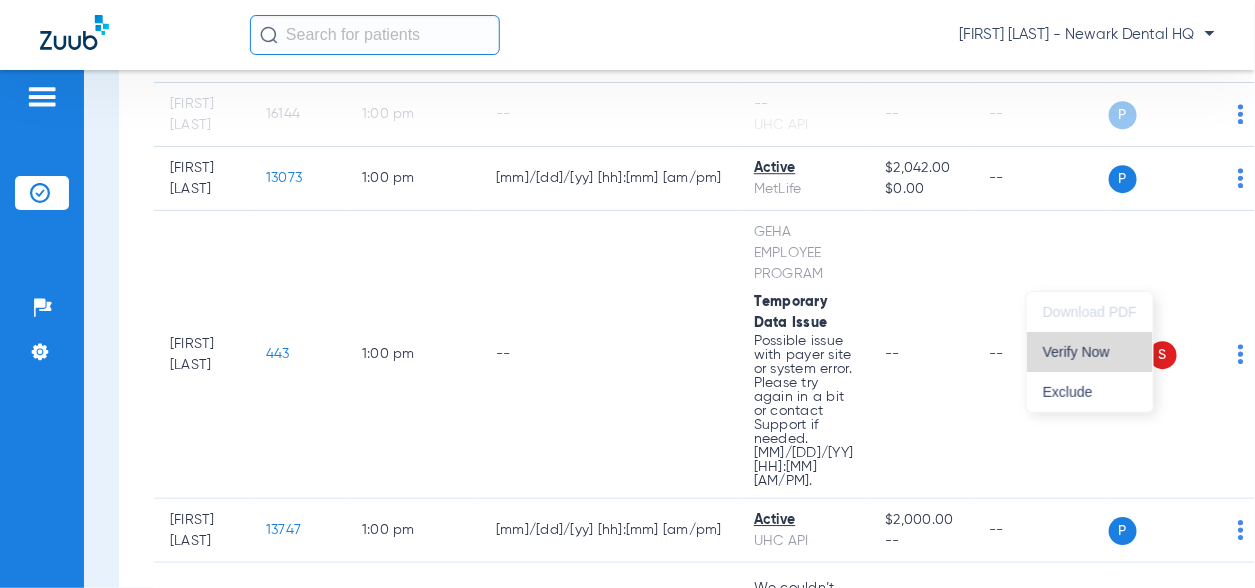 click on "Verify Now" at bounding box center (1090, 352) 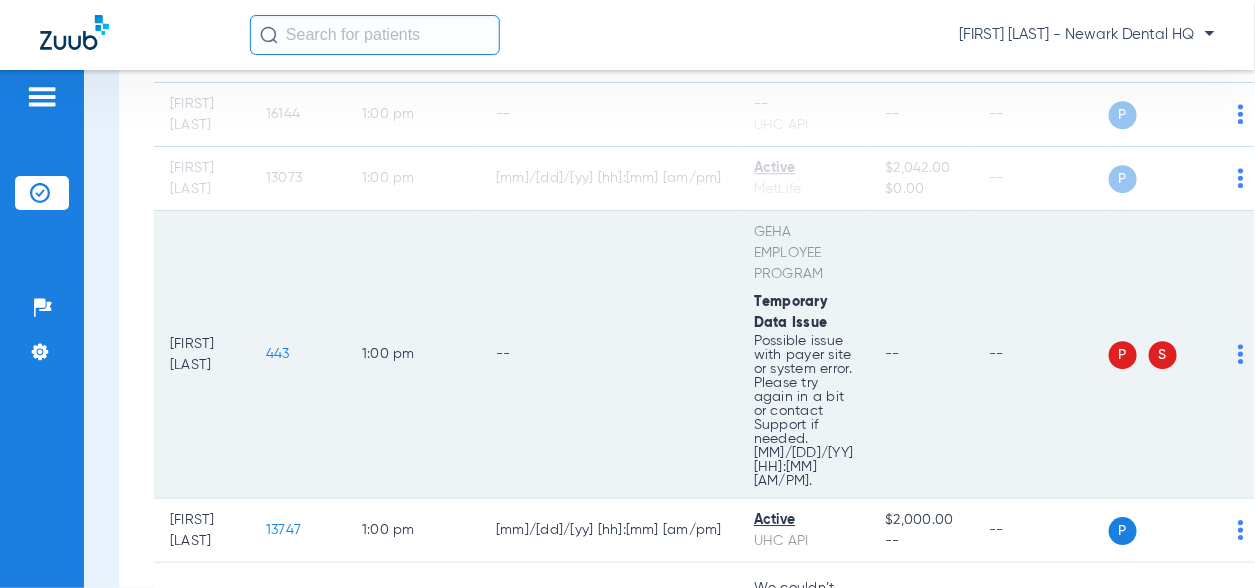 click 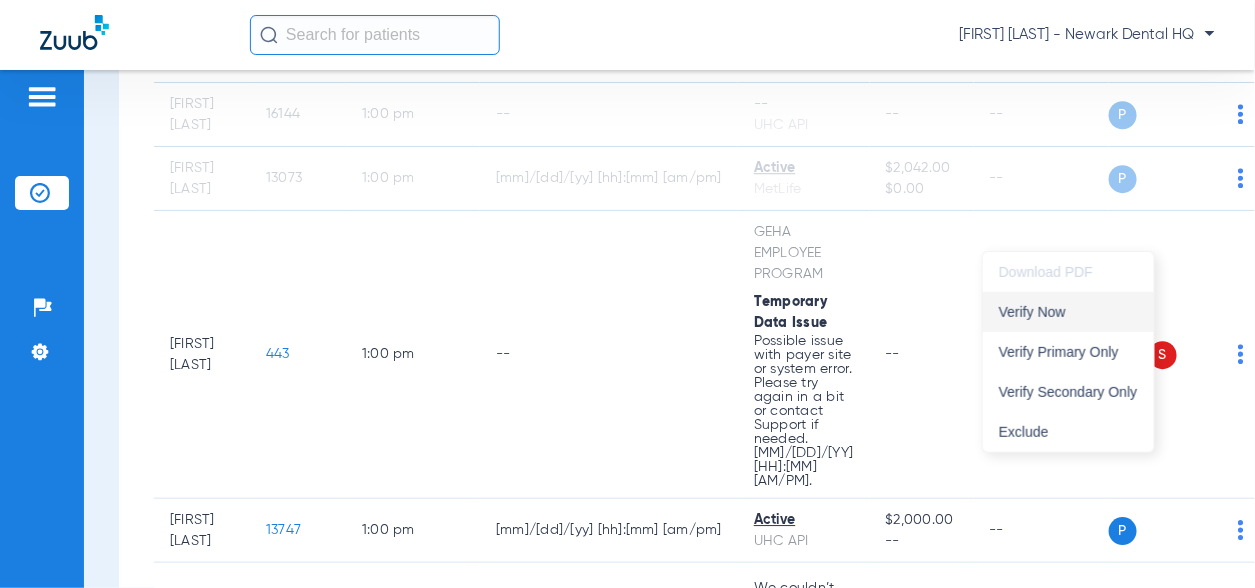 click on "Verify Now" at bounding box center [1068, 312] 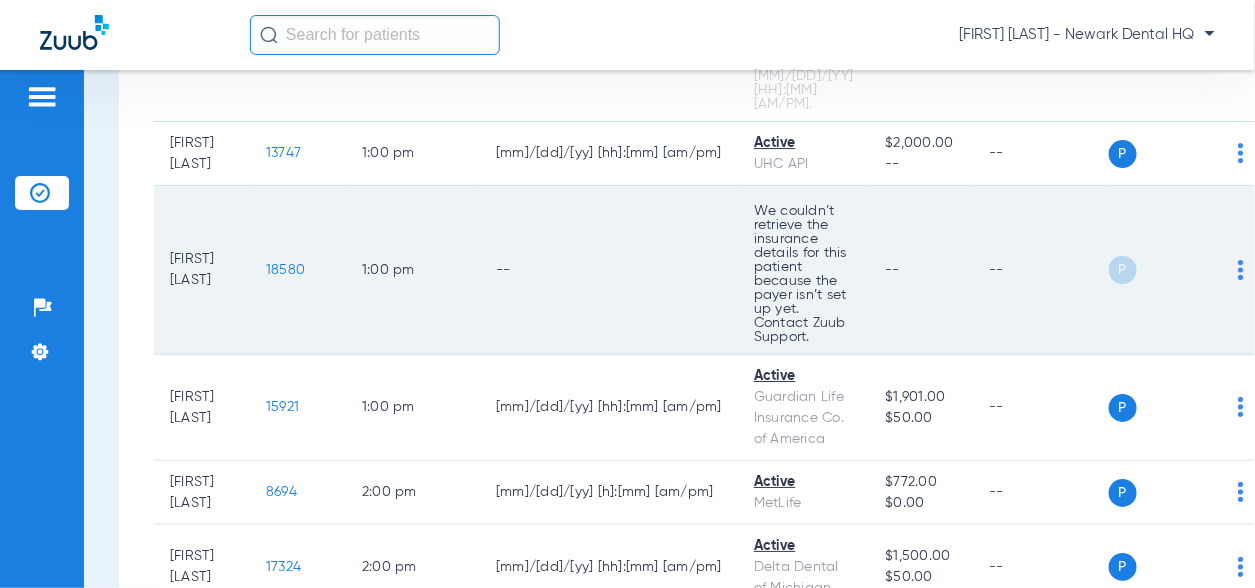 scroll, scrollTop: 2058, scrollLeft: 0, axis: vertical 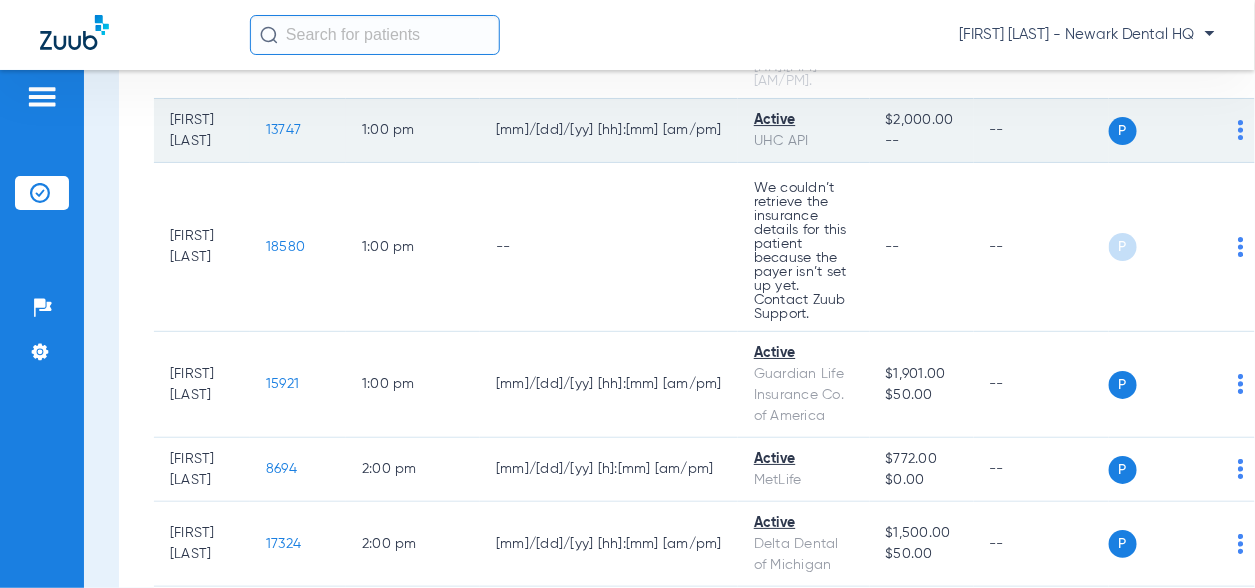 click 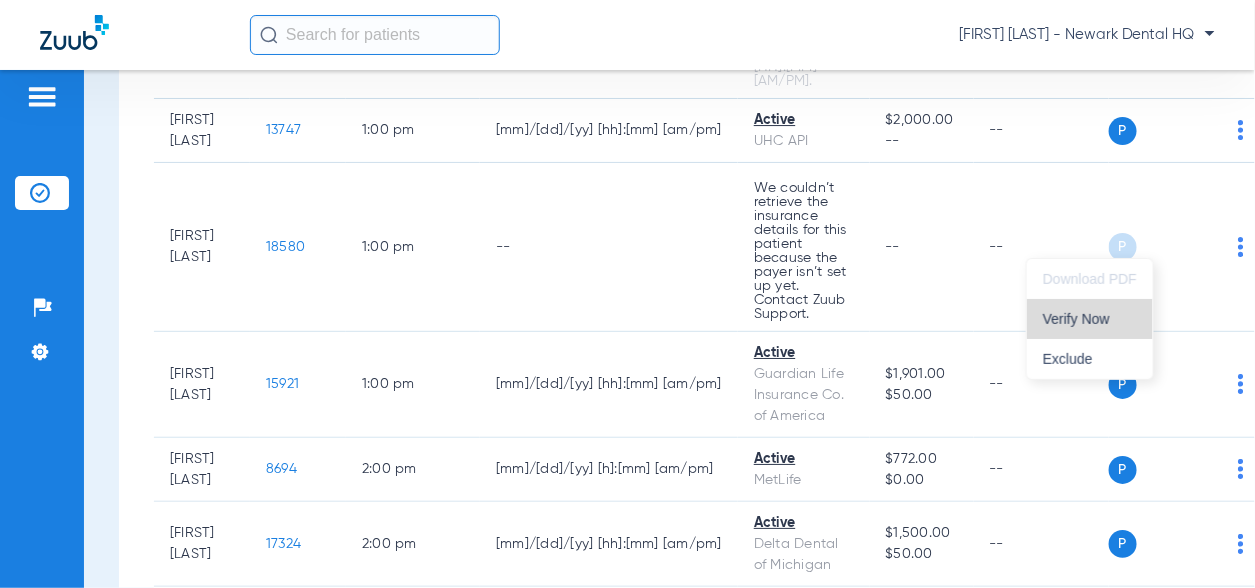 click on "Verify Now" at bounding box center (1090, 319) 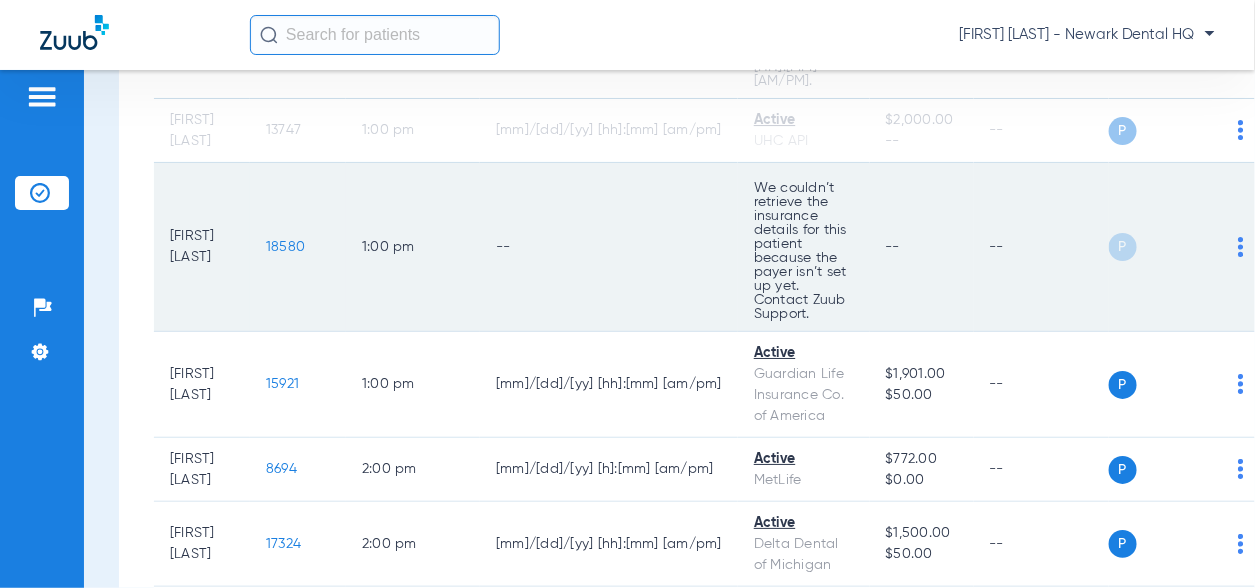click 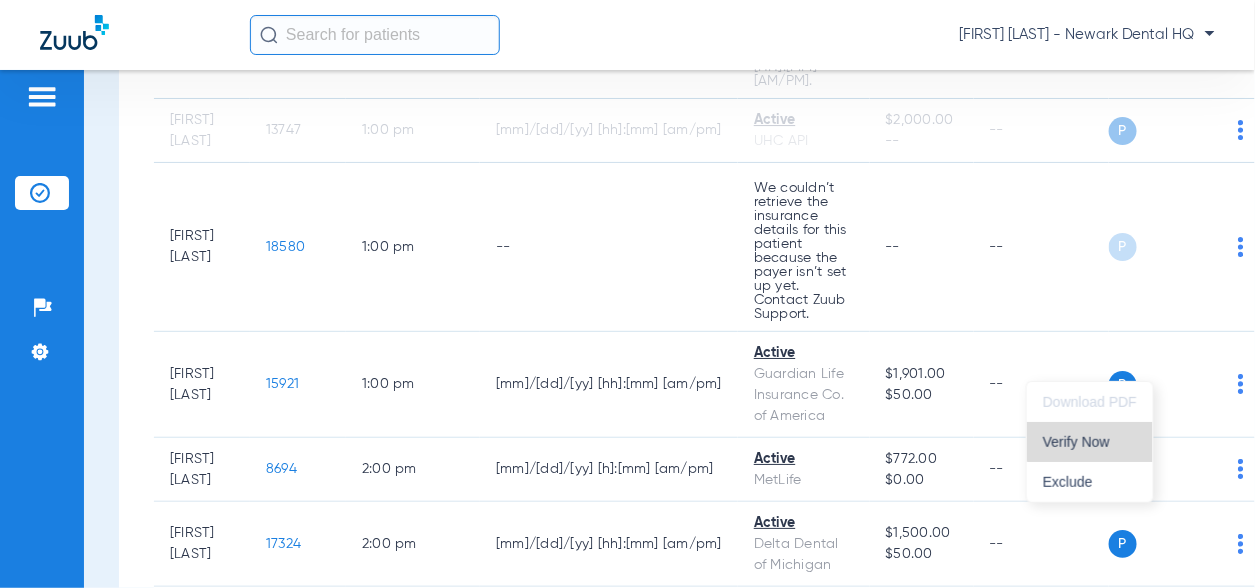 click on "Verify Now" at bounding box center (1090, 442) 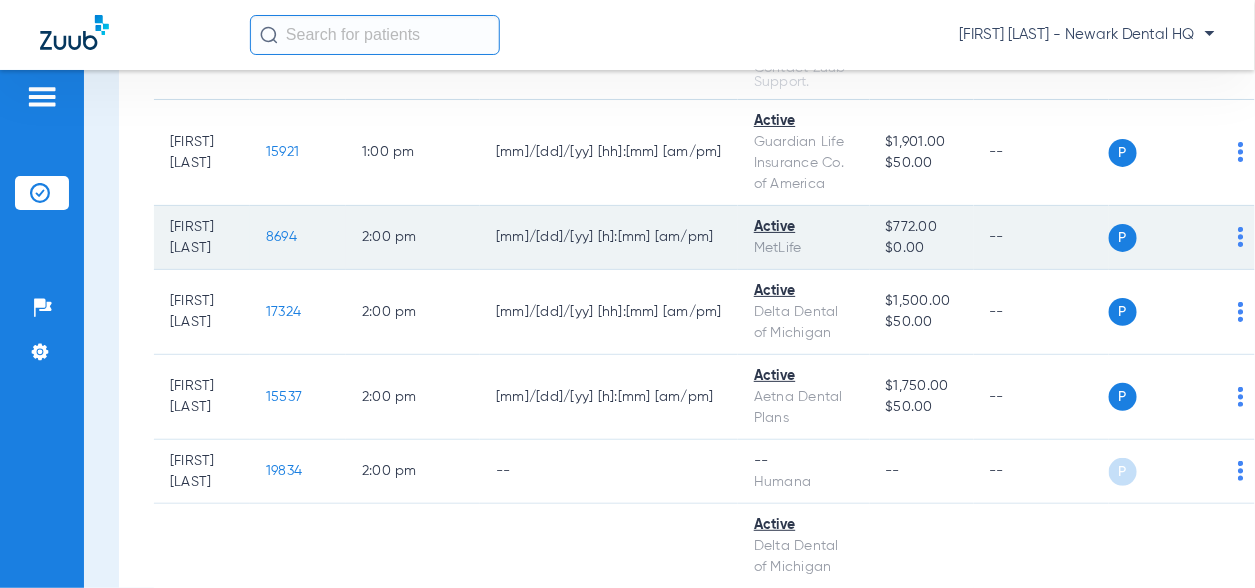 scroll, scrollTop: 2358, scrollLeft: 0, axis: vertical 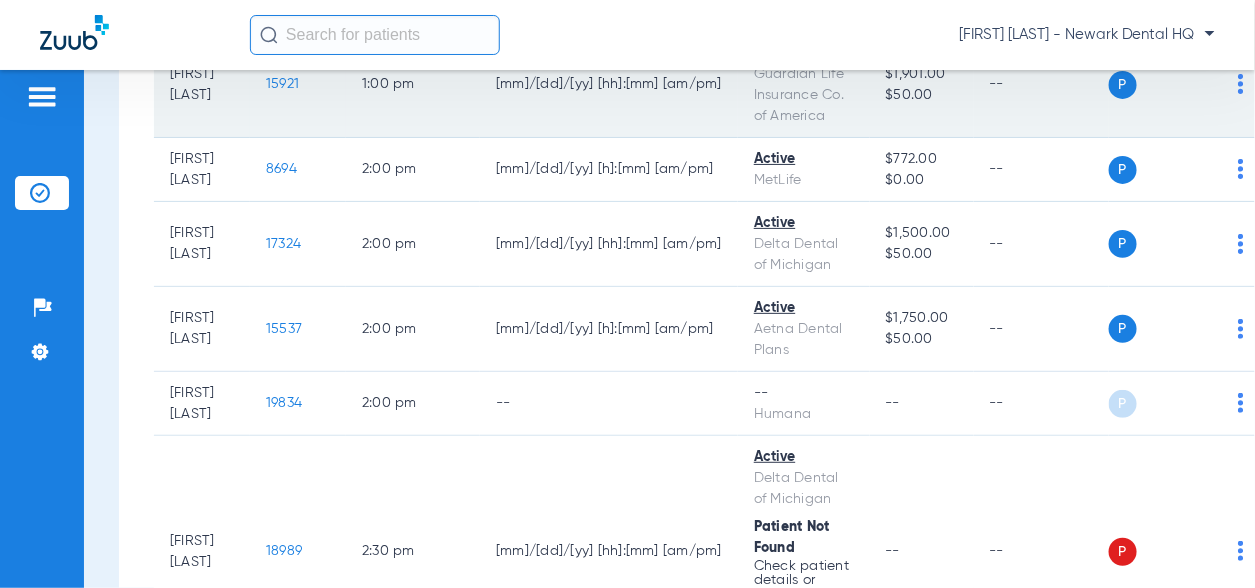 click 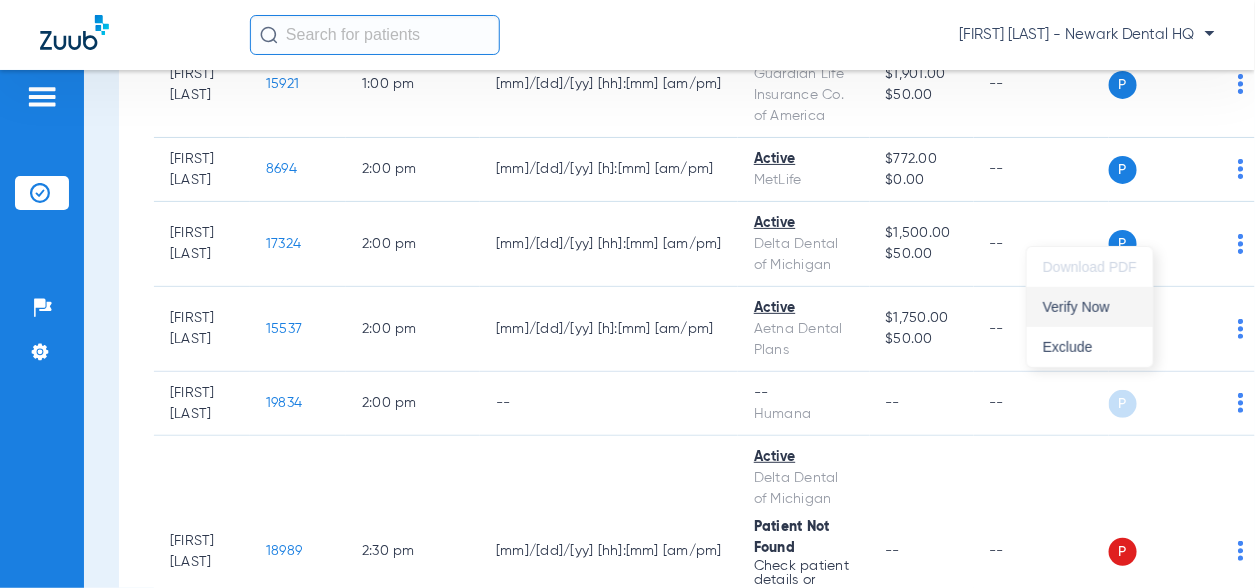 click on "Verify Now" at bounding box center (1090, 307) 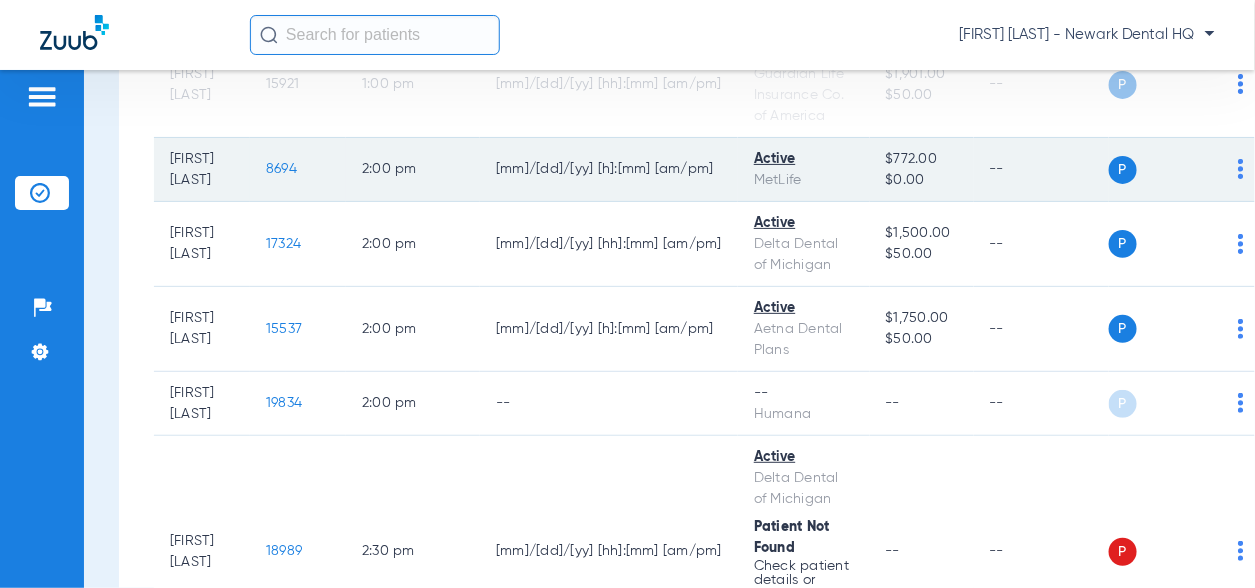 click 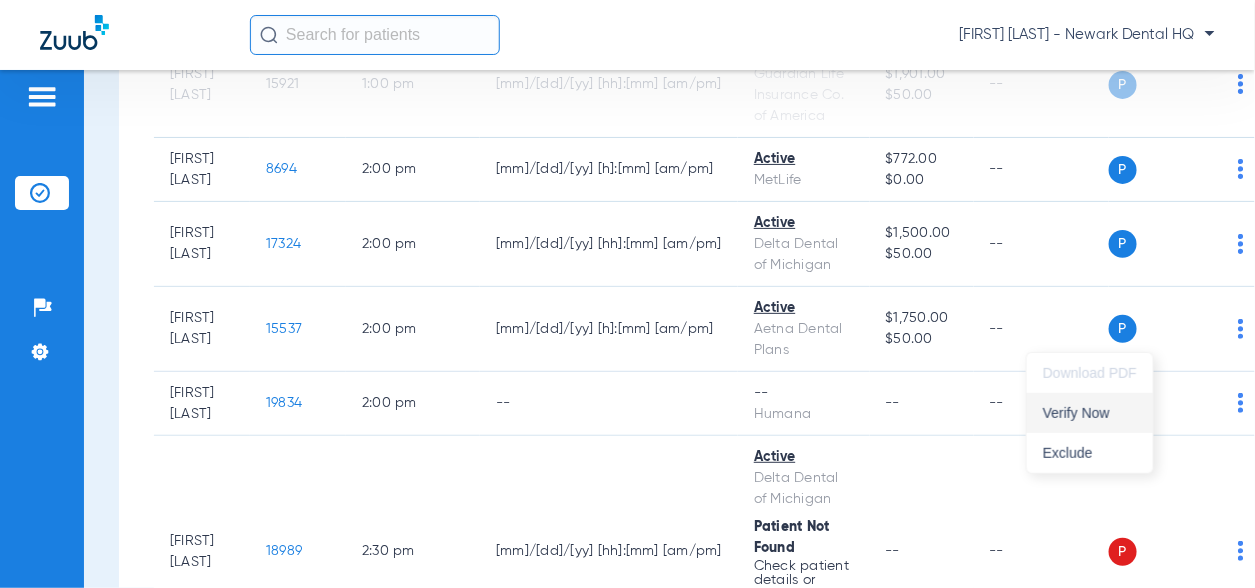 click on "Verify Now" at bounding box center [1090, 413] 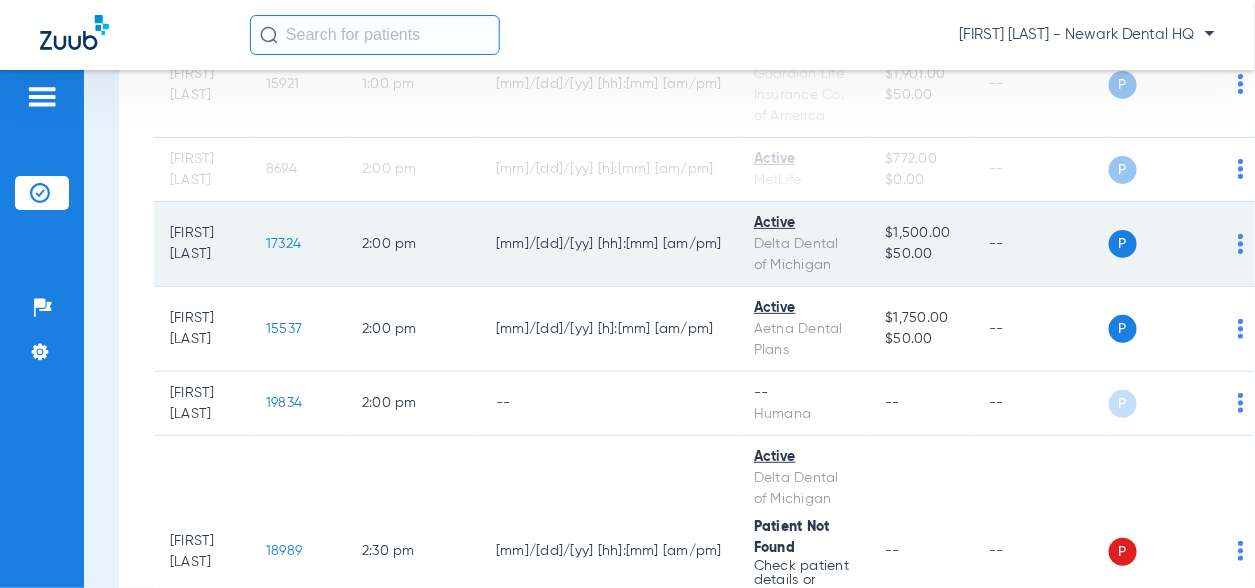 click 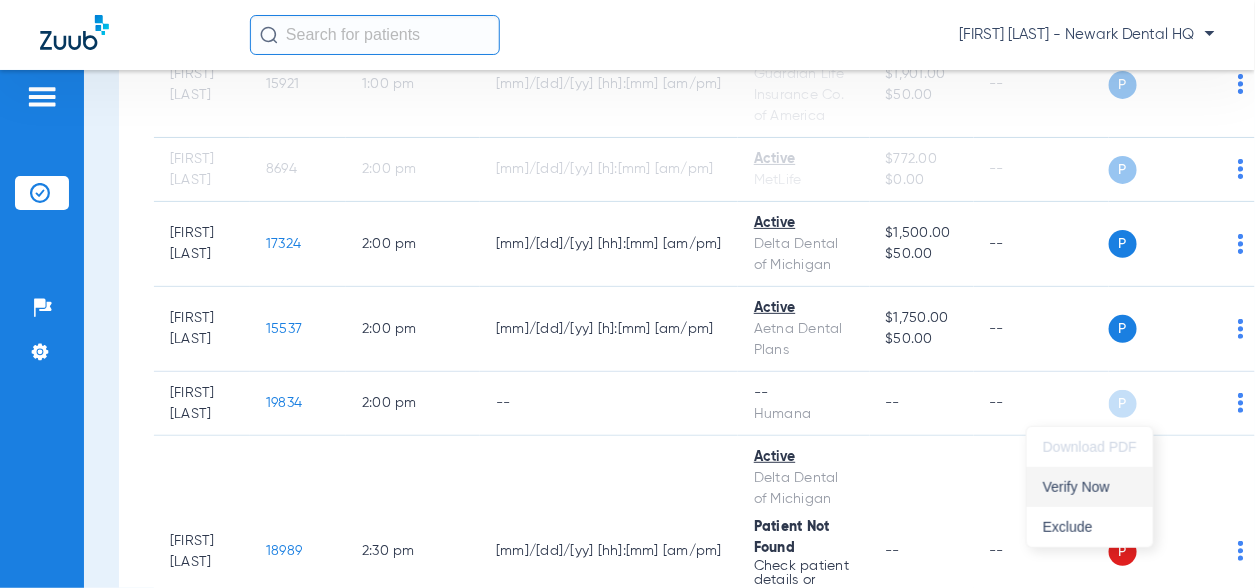 click on "Verify Now" at bounding box center [1090, 487] 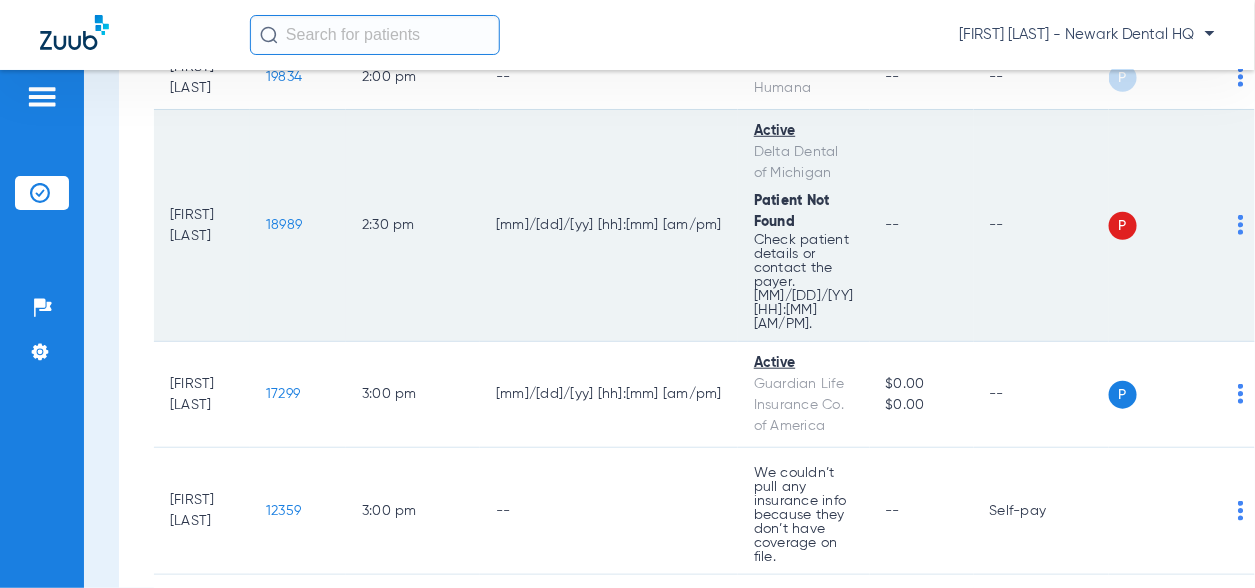 scroll, scrollTop: 2758, scrollLeft: 0, axis: vertical 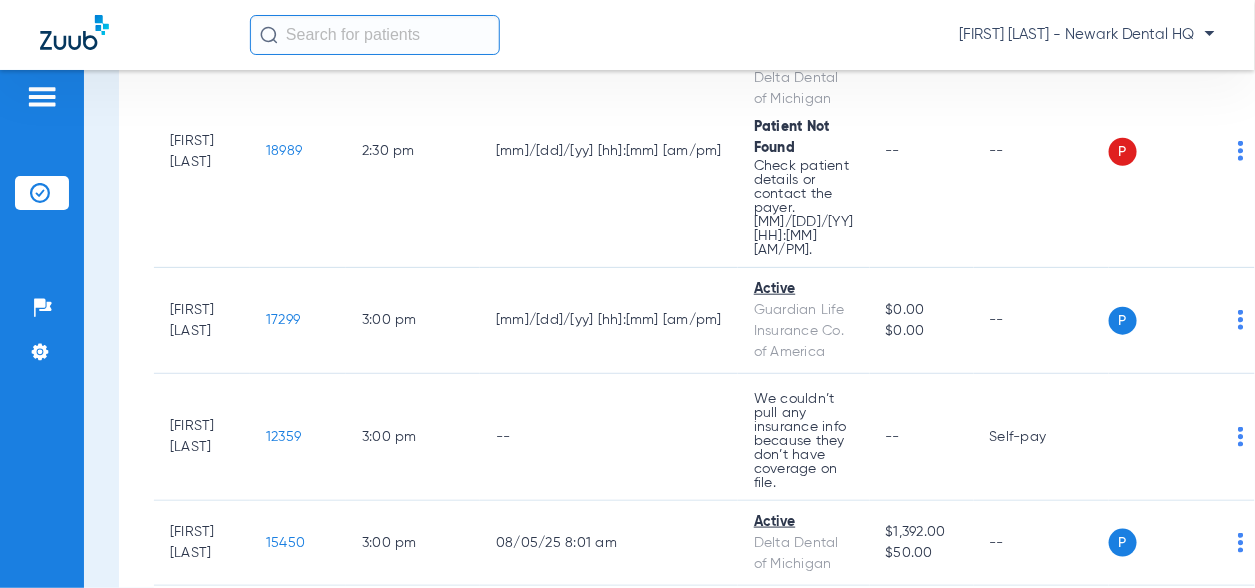 click 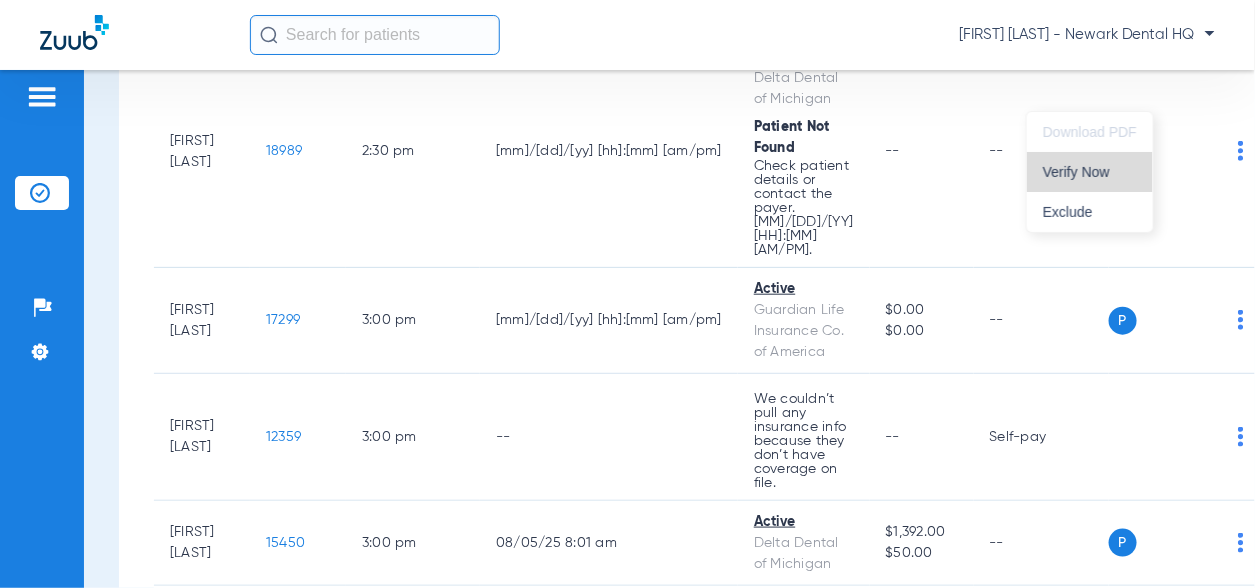click on "Verify Now" at bounding box center [1090, 172] 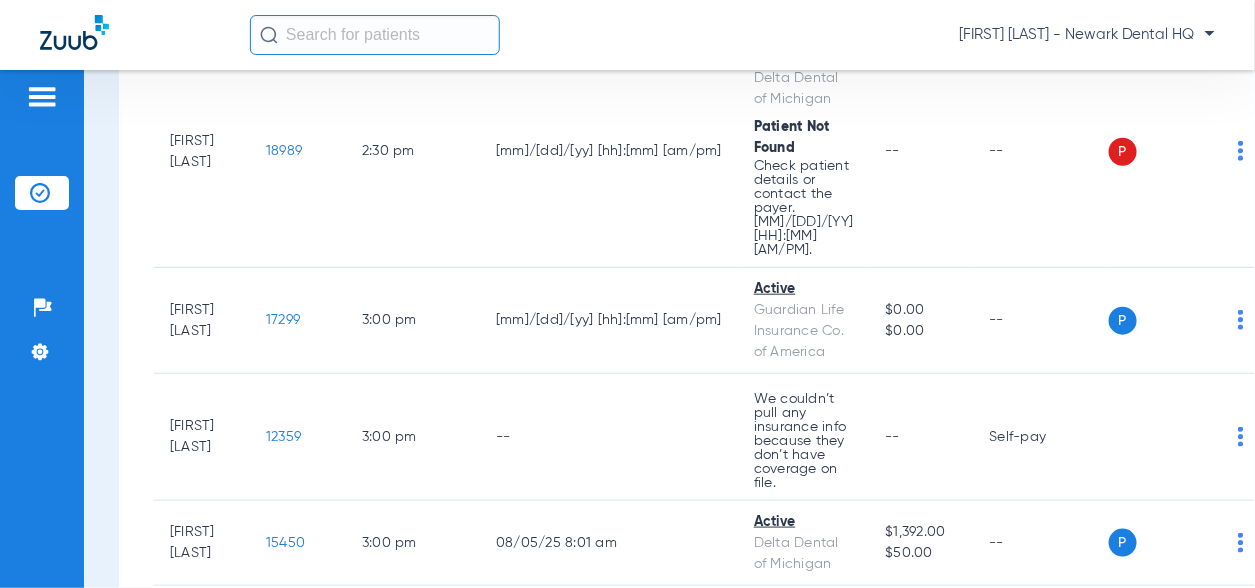 click 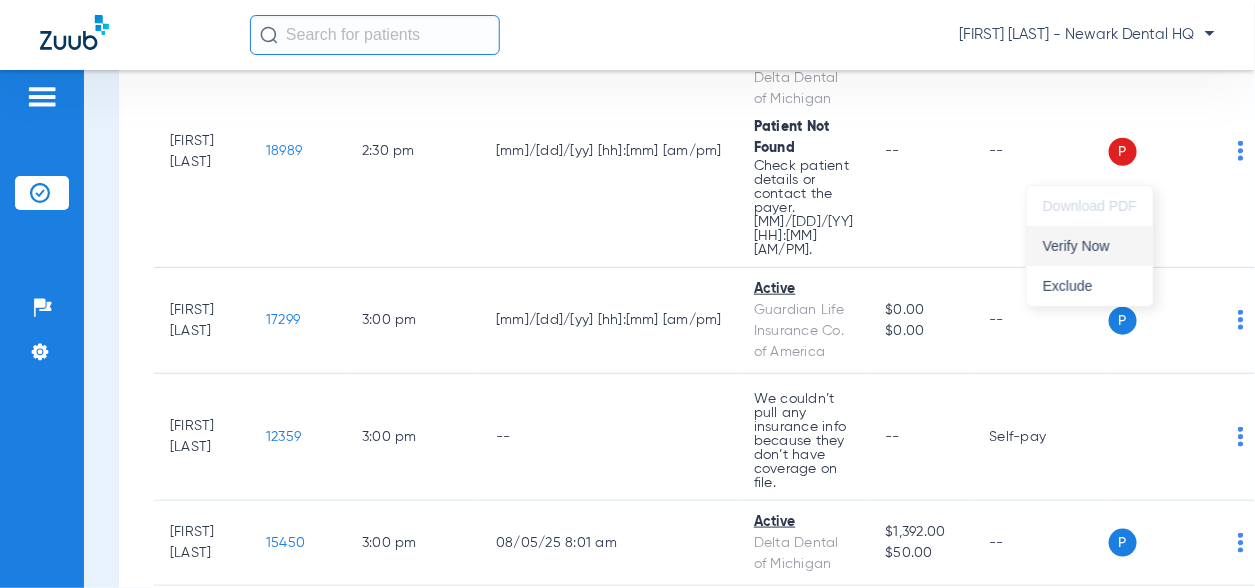 click on "Verify Now" at bounding box center (1090, 246) 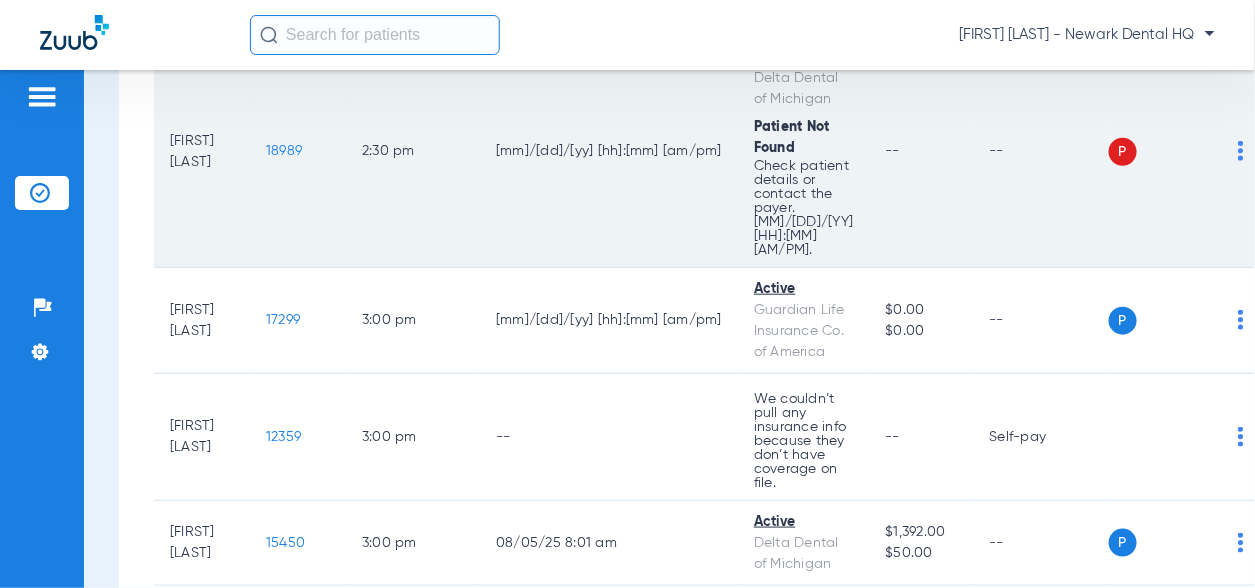click on "P S" 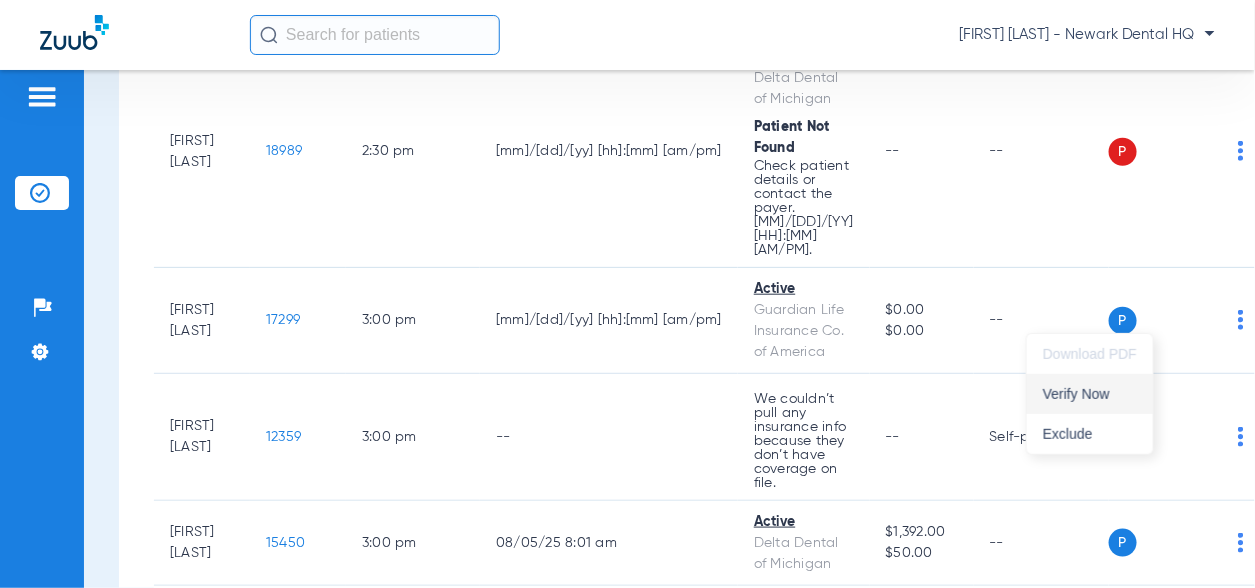 click on "Verify Now" at bounding box center (1090, 394) 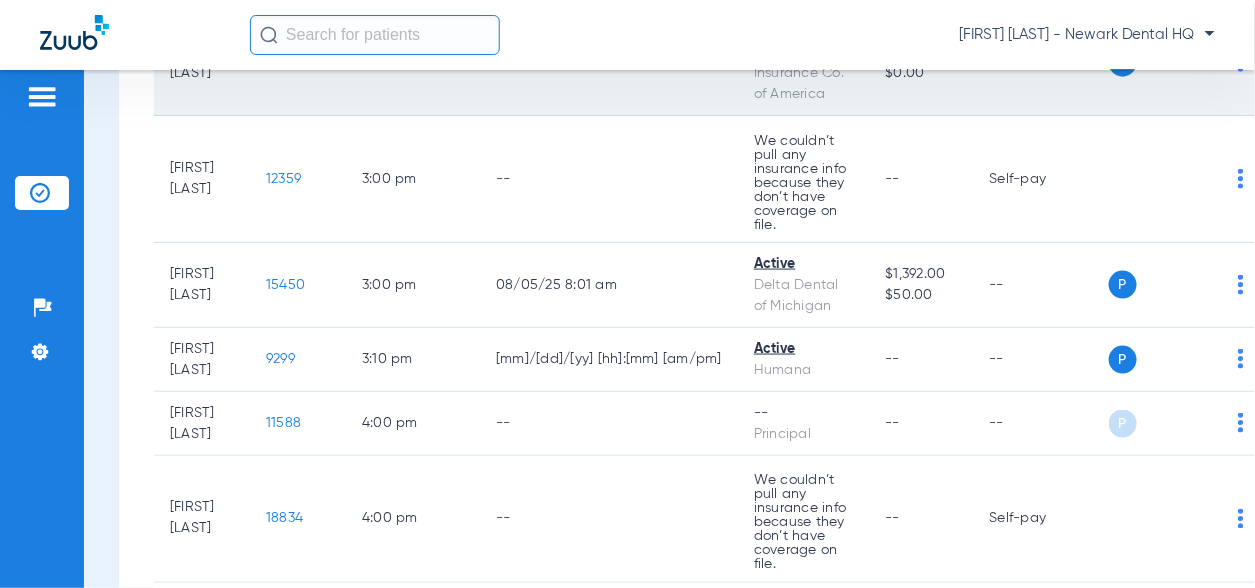 scroll, scrollTop: 3058, scrollLeft: 0, axis: vertical 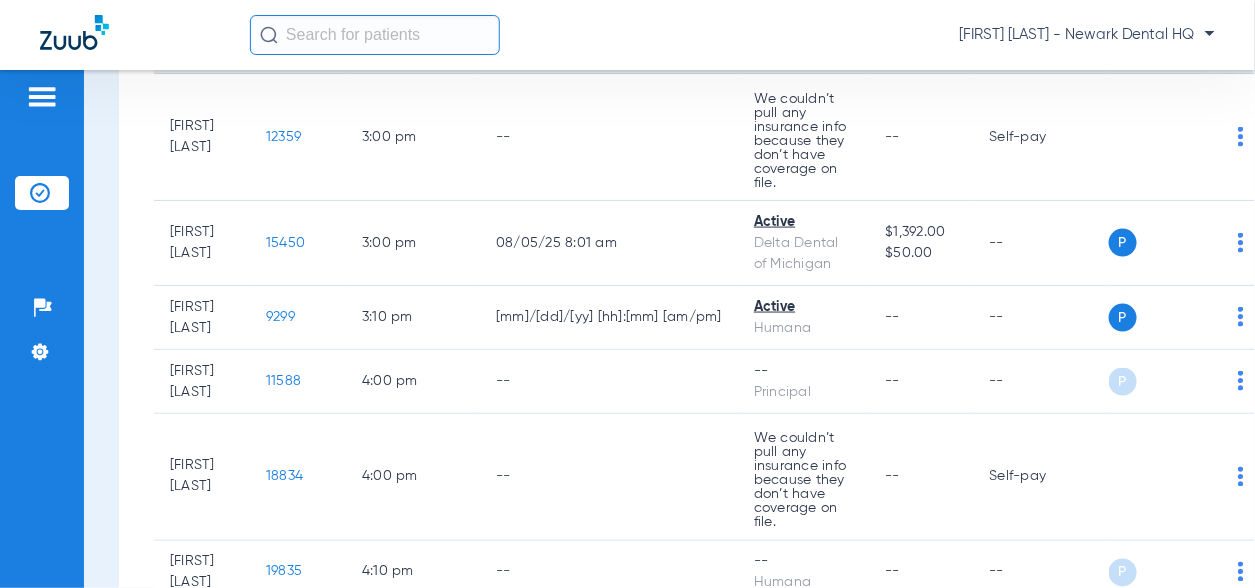 click 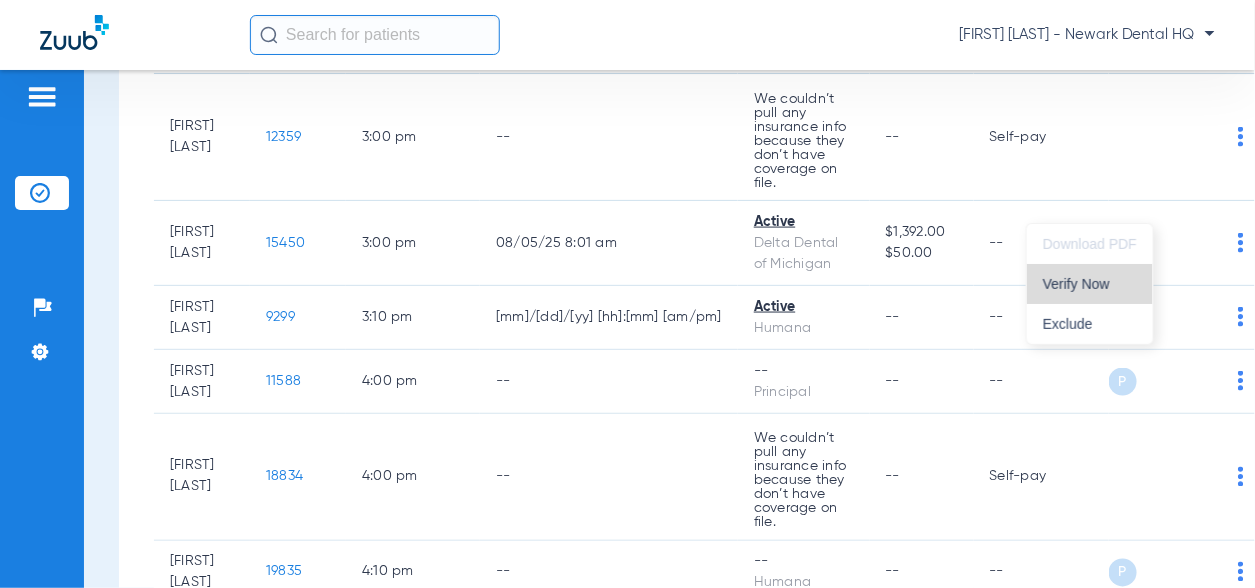 click on "Verify Now" at bounding box center [1090, 284] 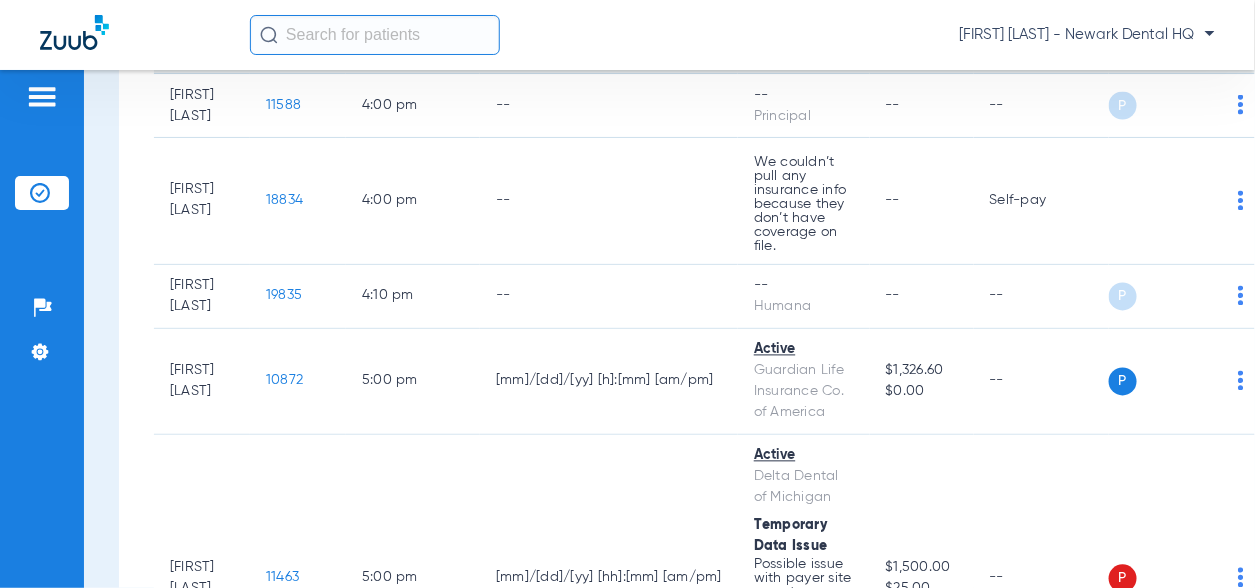 scroll, scrollTop: 3358, scrollLeft: 0, axis: vertical 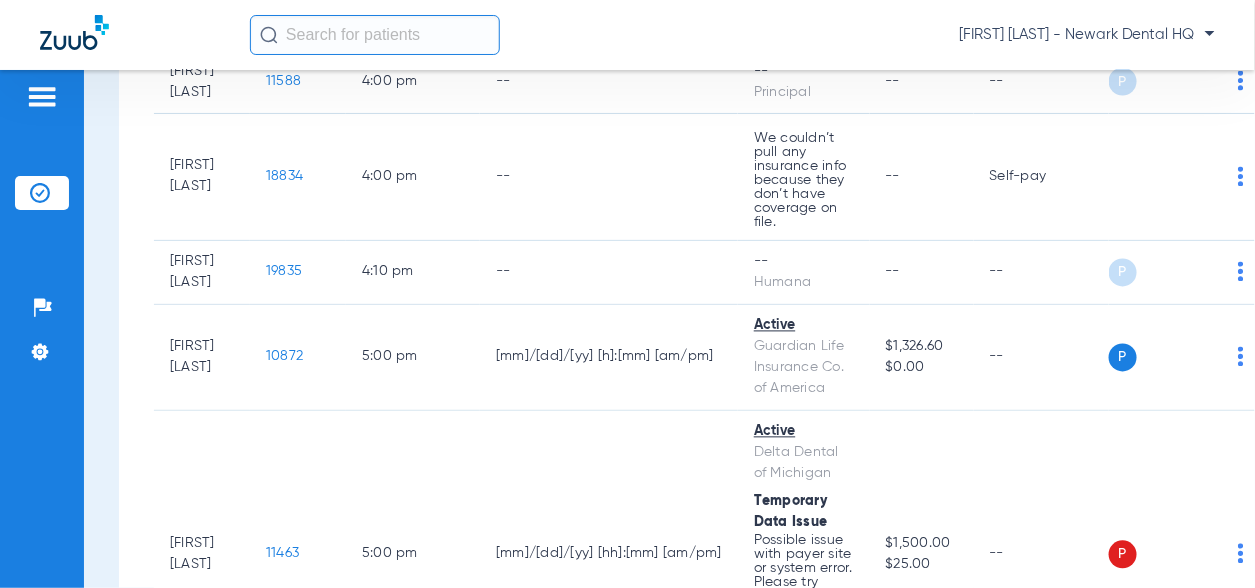 click 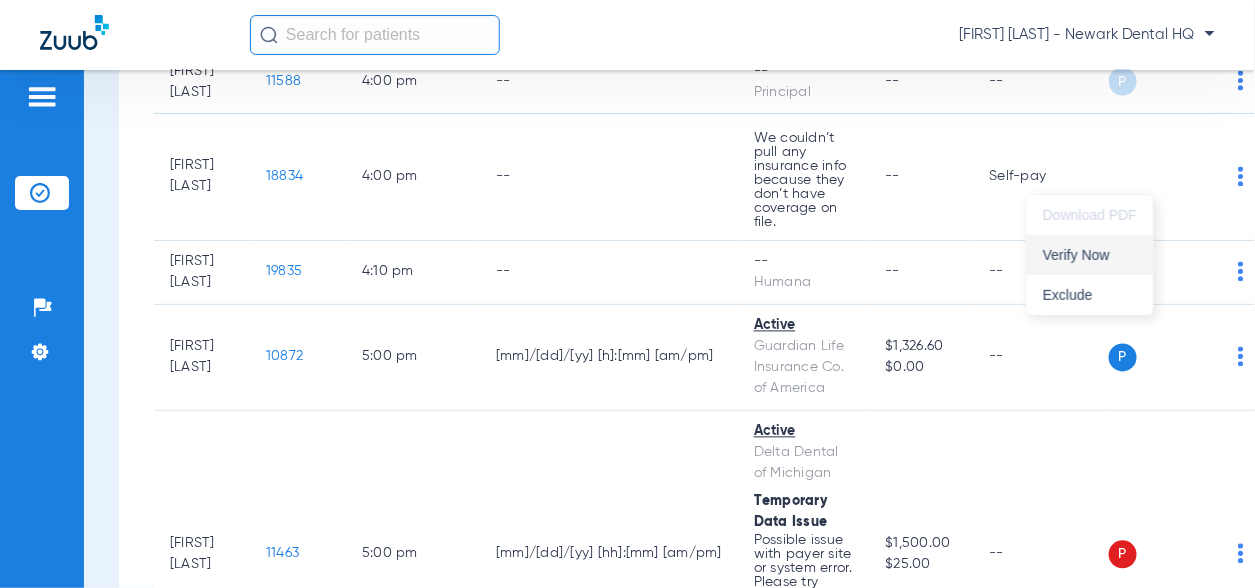 click on "Verify Now" at bounding box center (1090, 255) 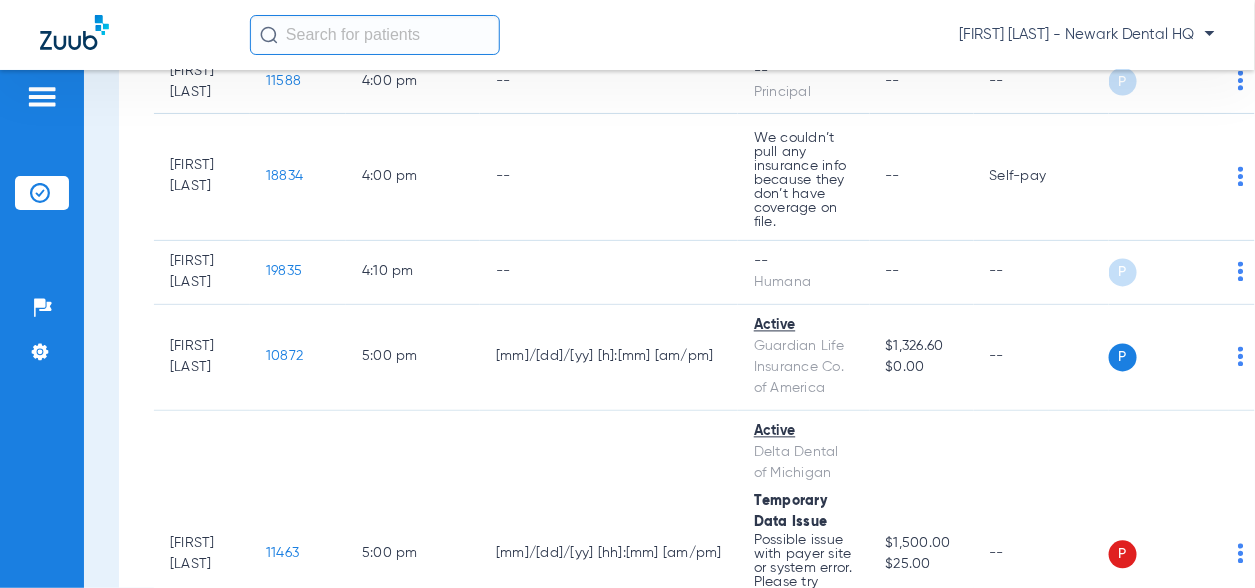 click 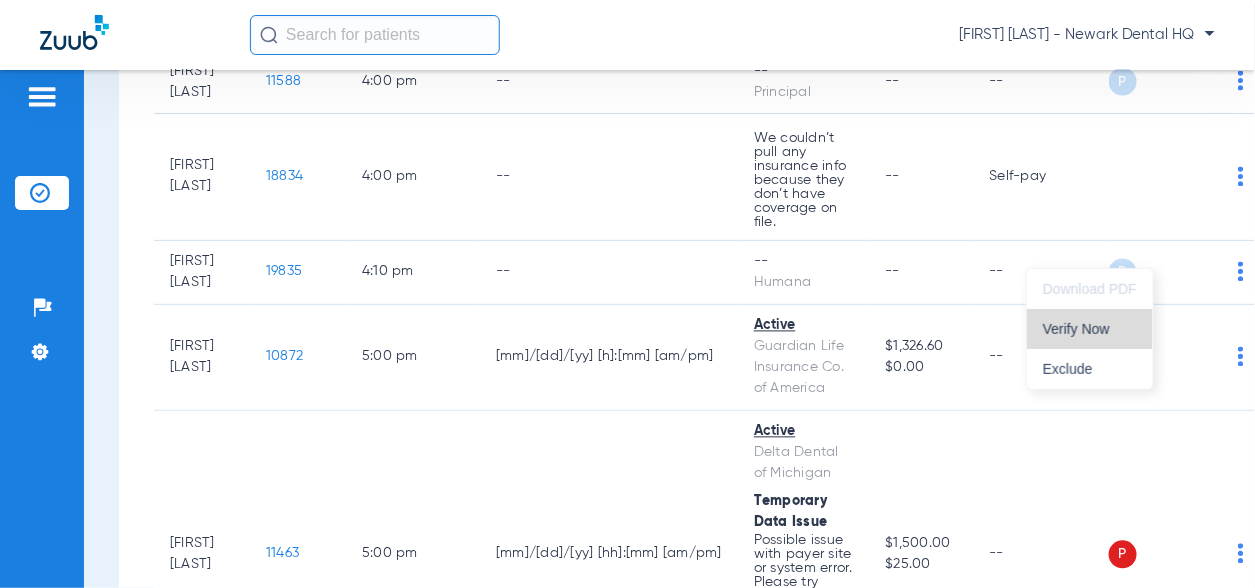 click on "Verify Now" at bounding box center [1090, 329] 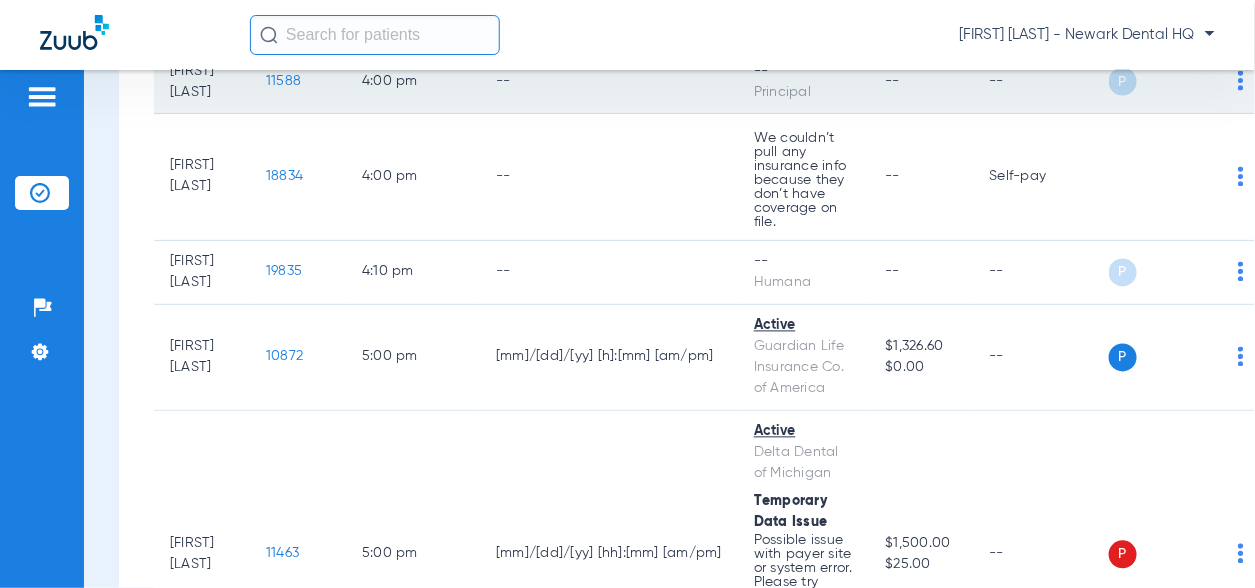click on "P S" 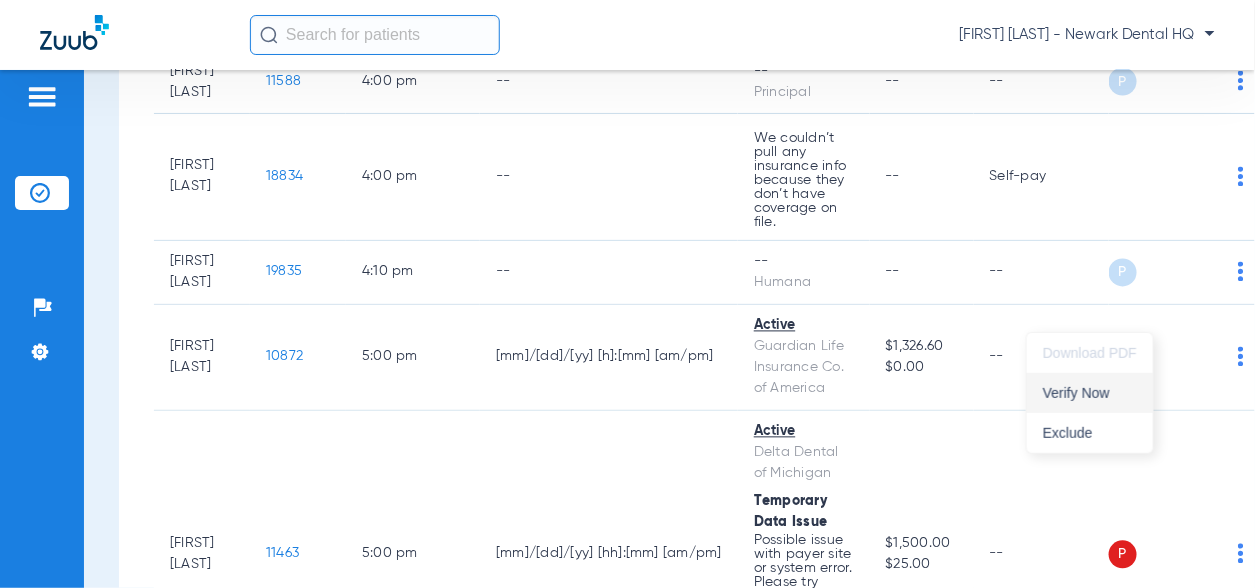 click on "Verify Now" at bounding box center (1090, 393) 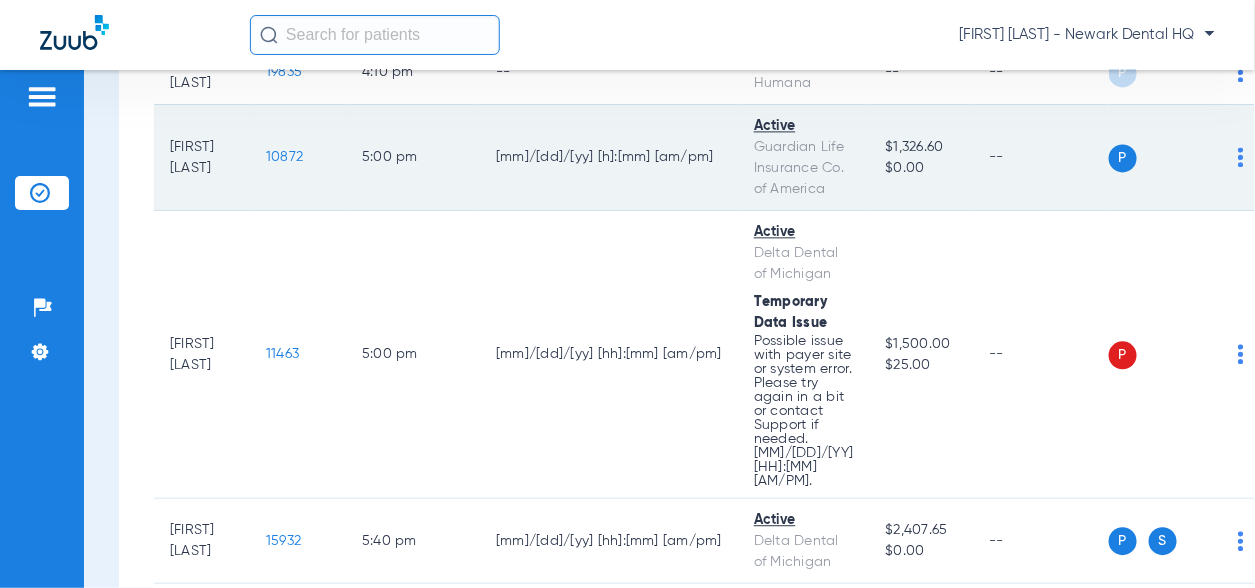 scroll, scrollTop: 3658, scrollLeft: 0, axis: vertical 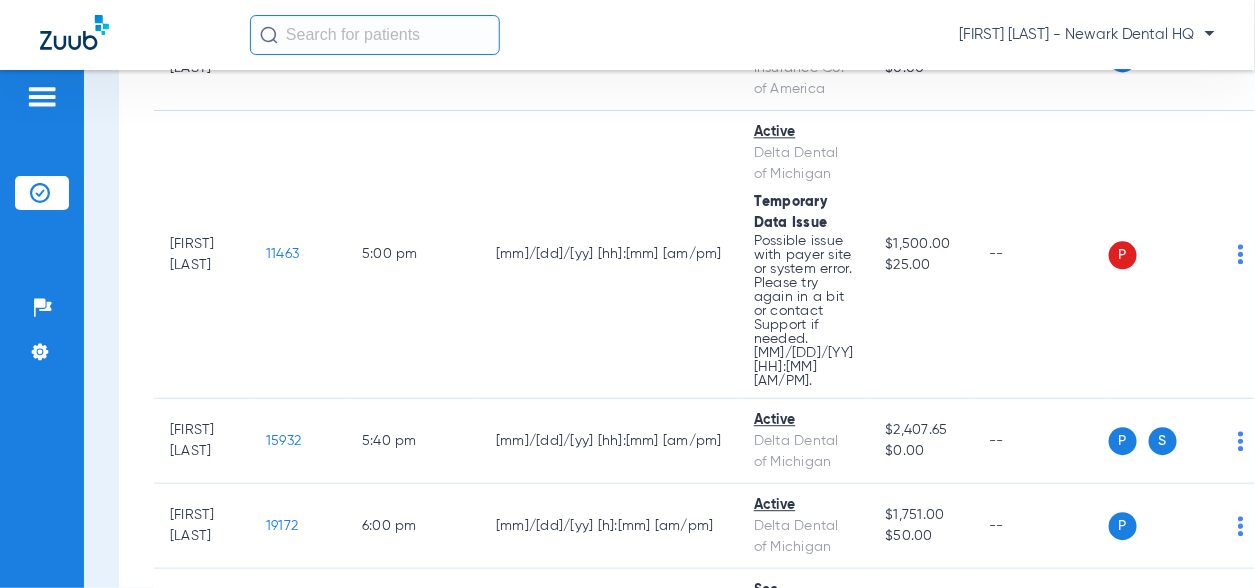 click 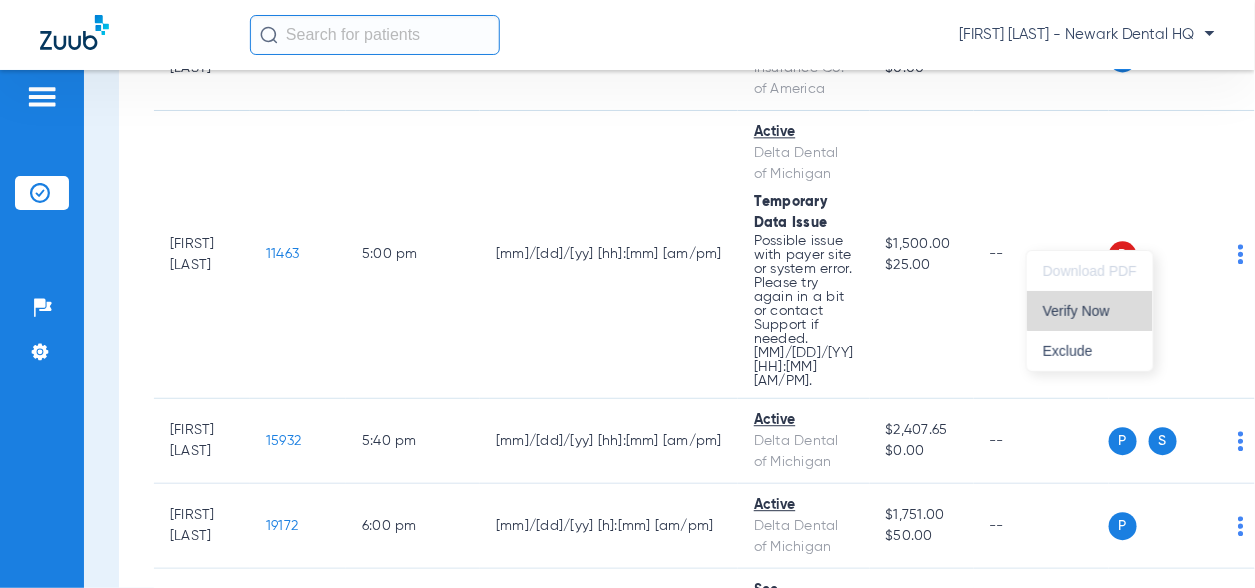 click on "Verify Now" at bounding box center (1090, 311) 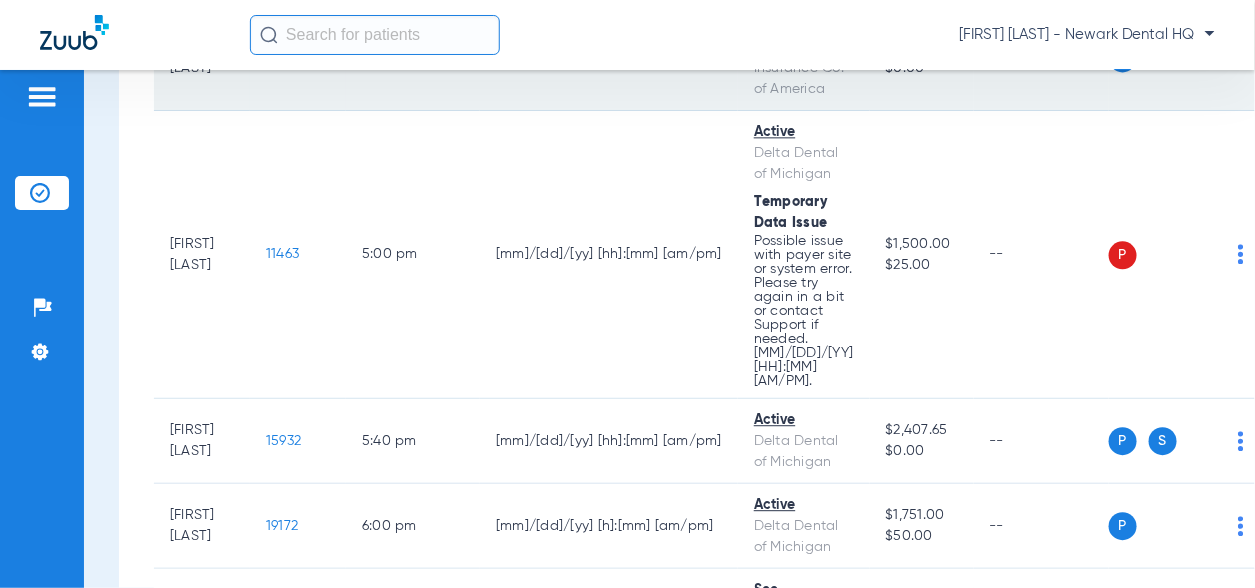 click 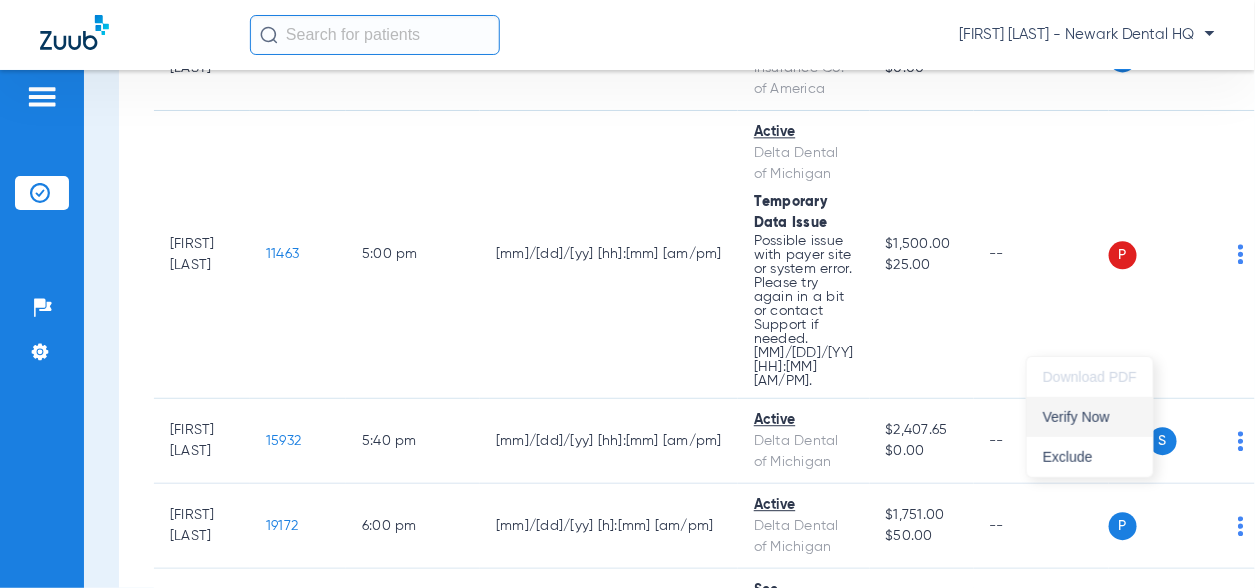 click on "Verify Now" at bounding box center (1090, 417) 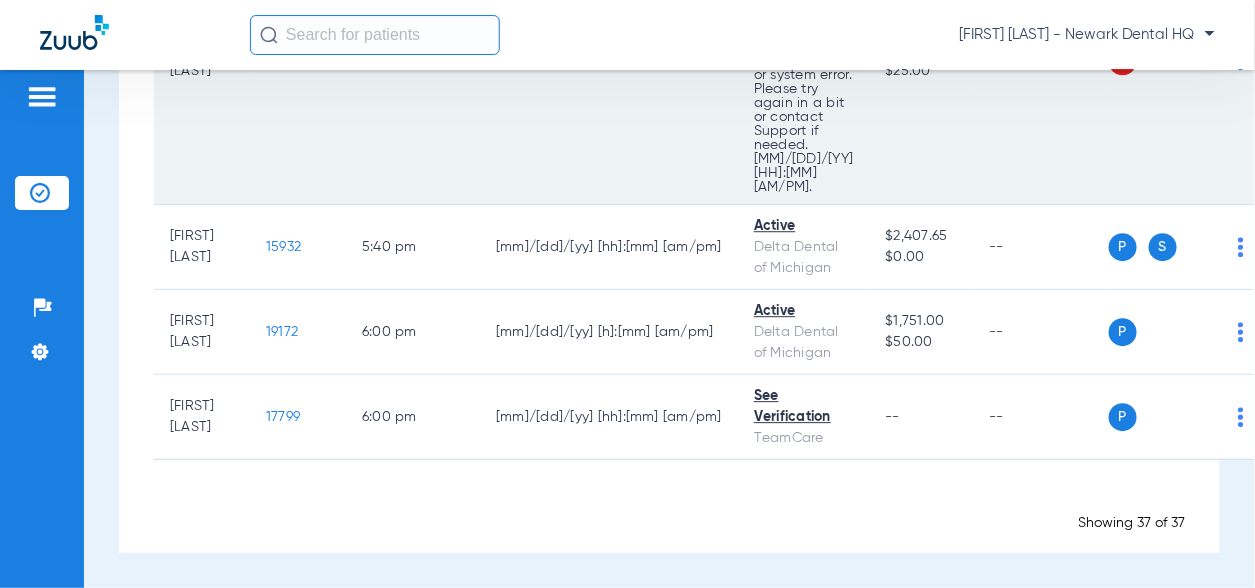 scroll, scrollTop: 3858, scrollLeft: 0, axis: vertical 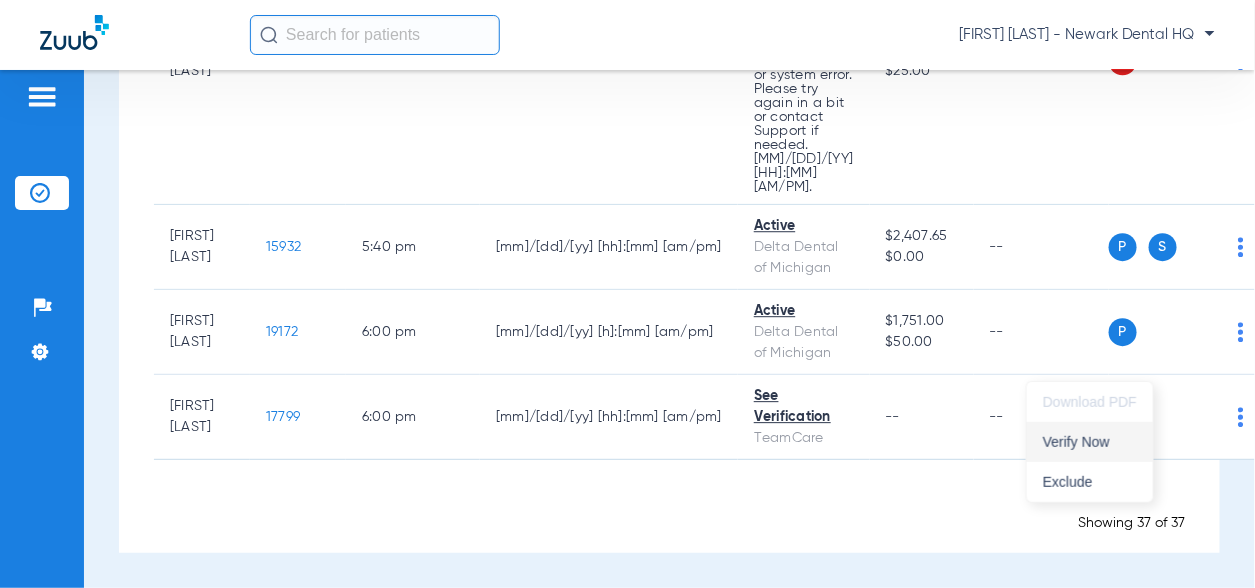 click on "Verify Now" at bounding box center (1090, 442) 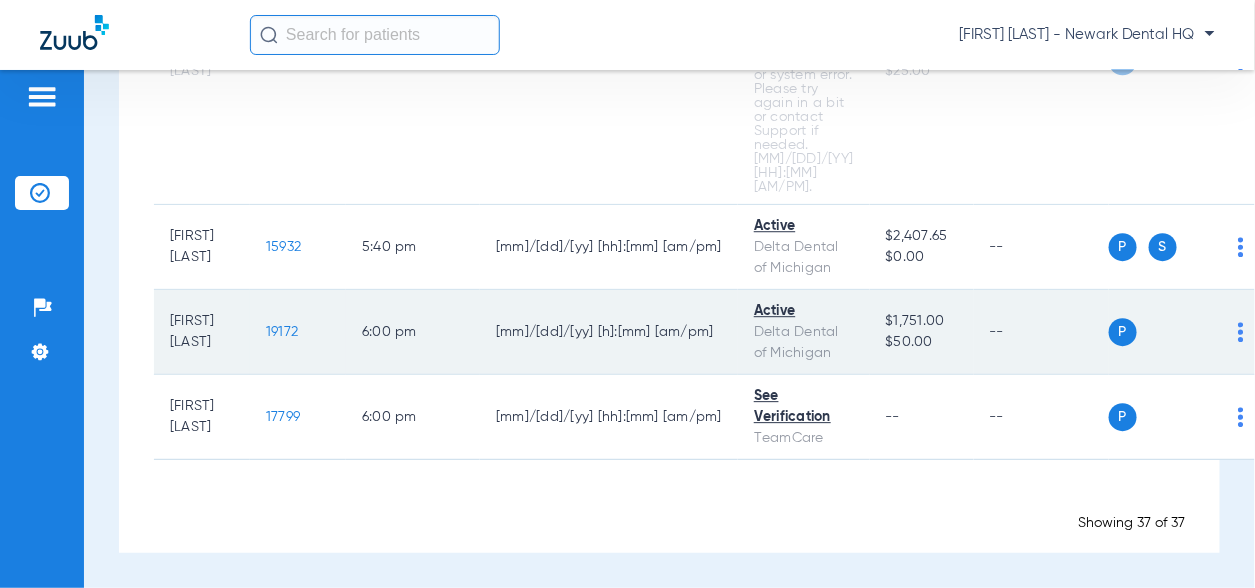scroll, scrollTop: 4166, scrollLeft: 0, axis: vertical 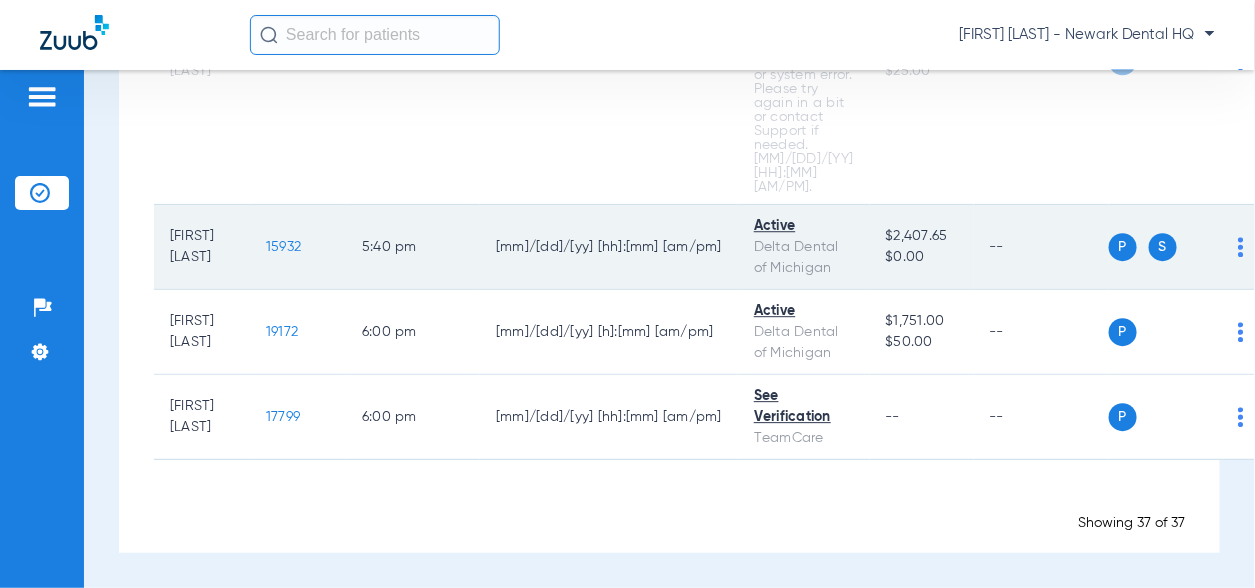 click on "P S" 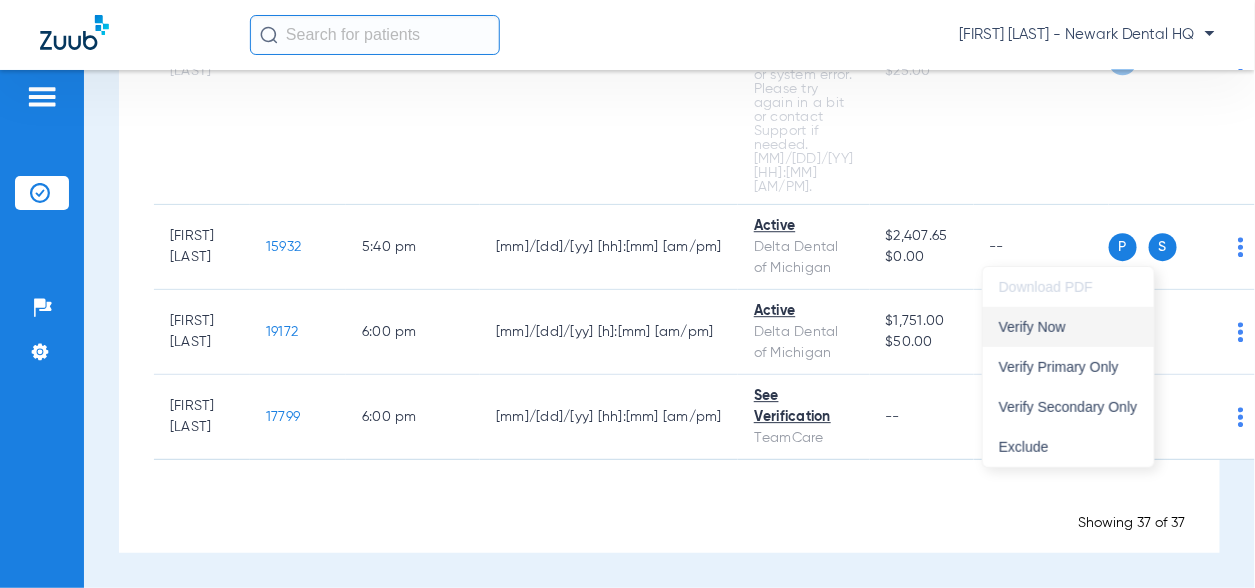click on "Verify Now" at bounding box center (1068, 327) 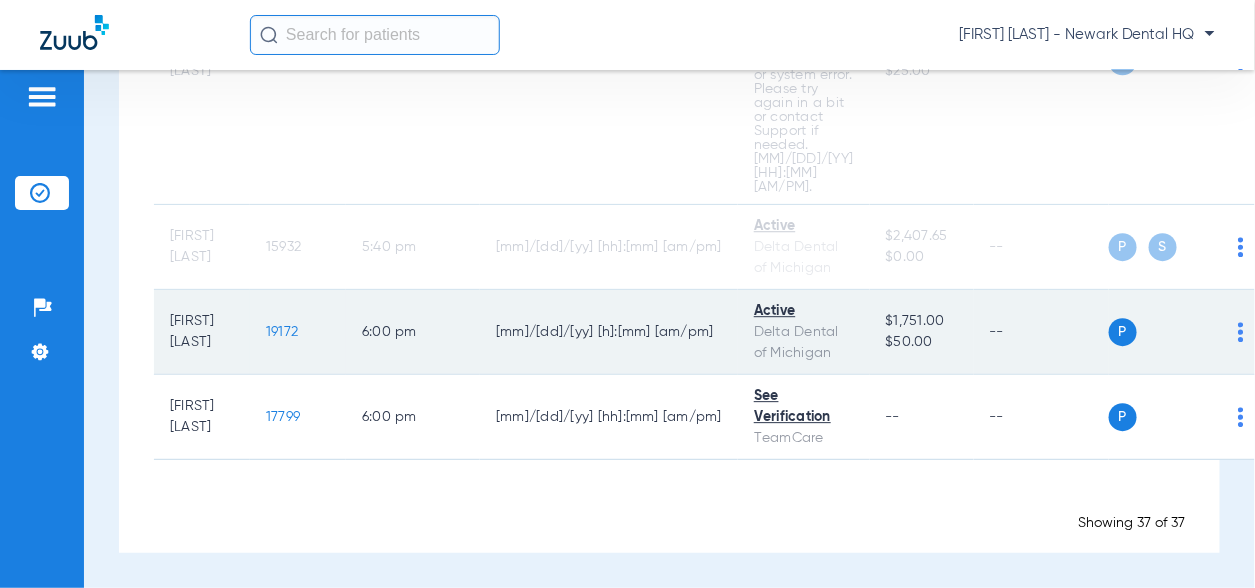 click 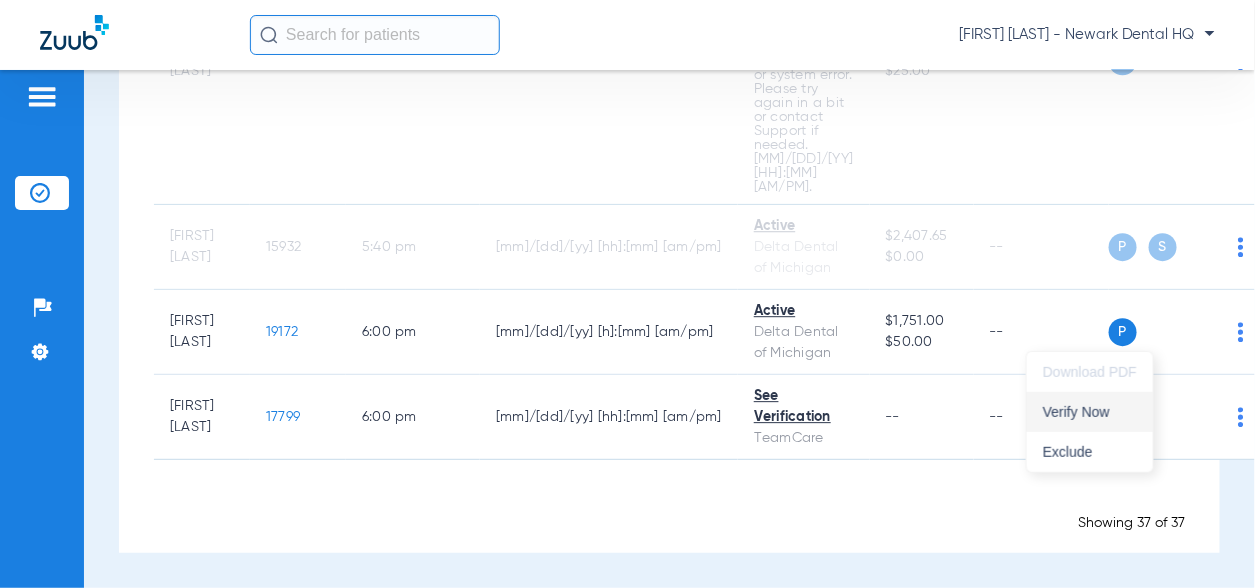 click on "Verify Now" at bounding box center (1090, 412) 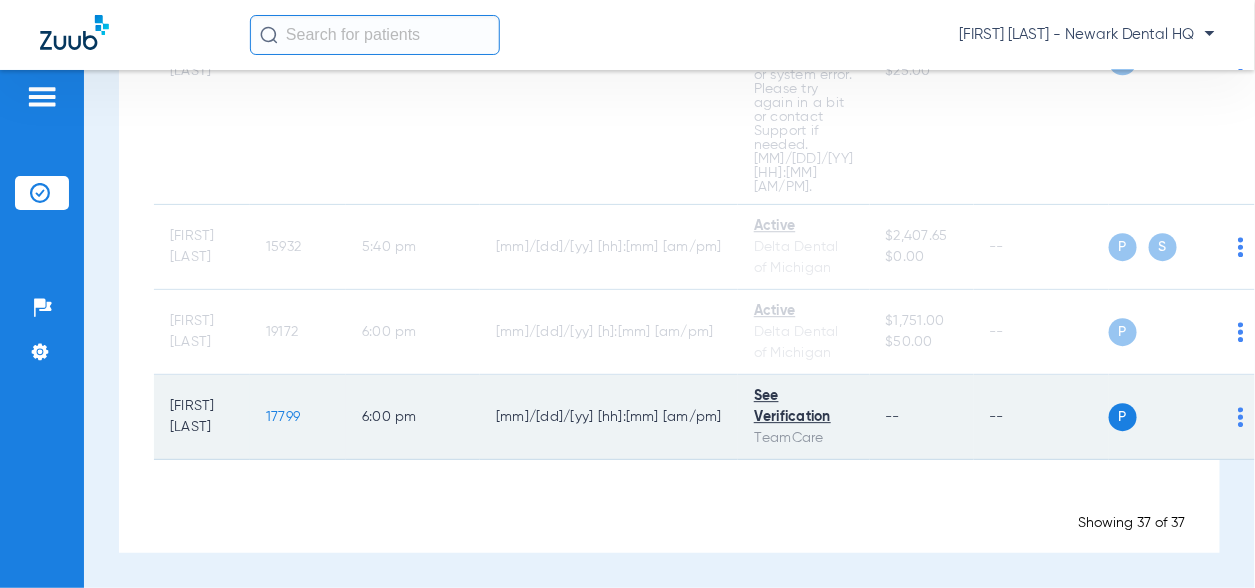 click 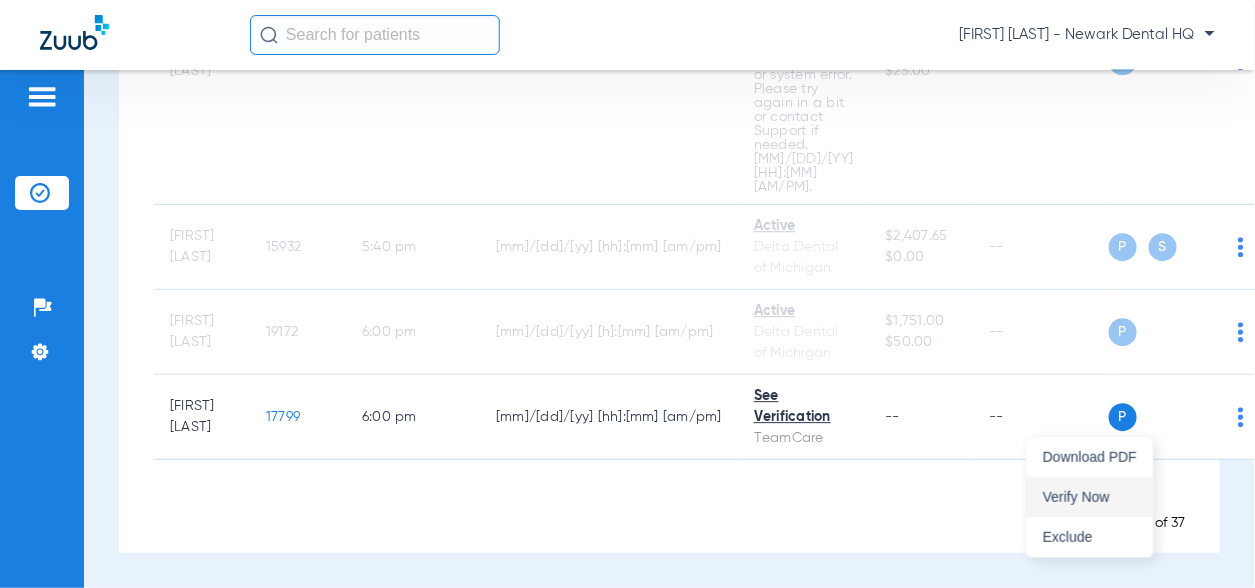 click on "Verify Now" at bounding box center [1090, 497] 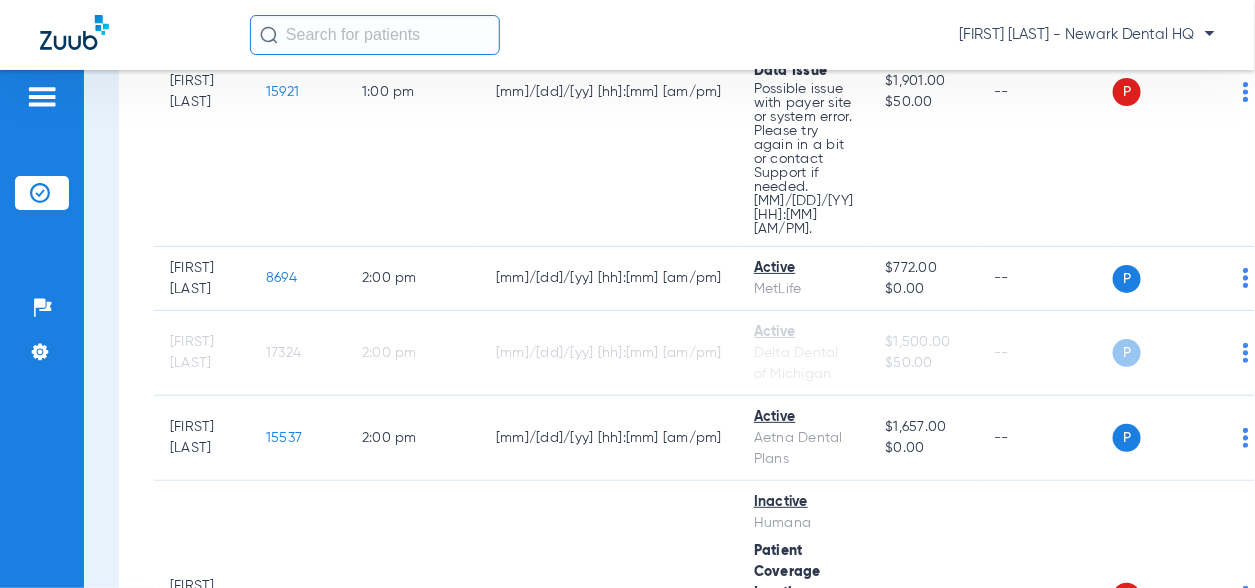 scroll, scrollTop: 2400, scrollLeft: 0, axis: vertical 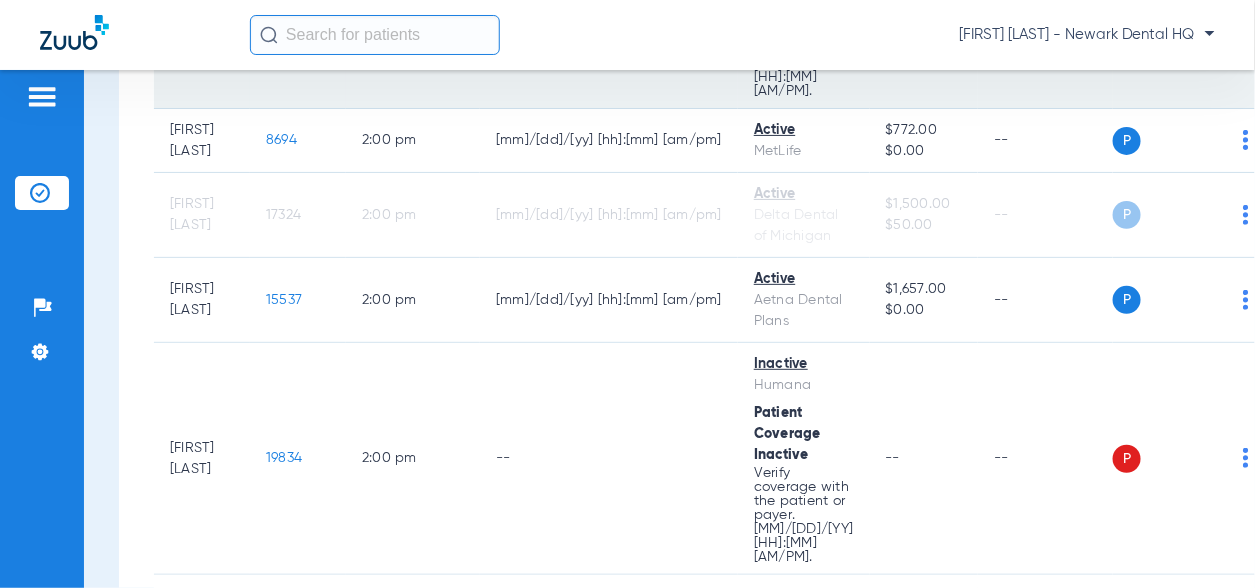click 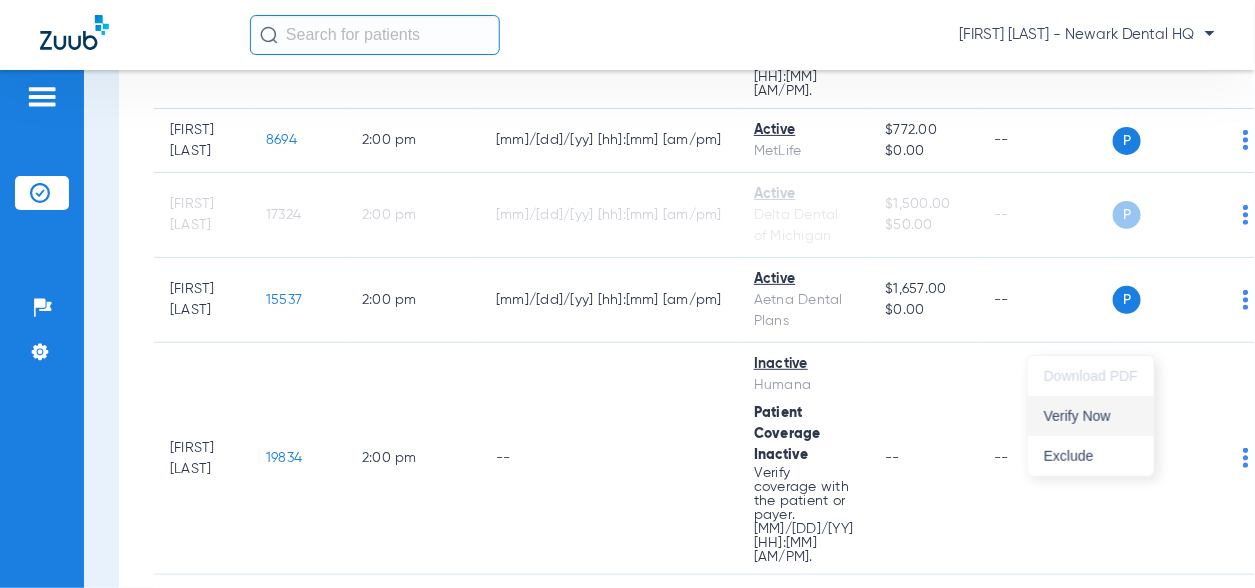 click on "Verify Now" at bounding box center (1091, 416) 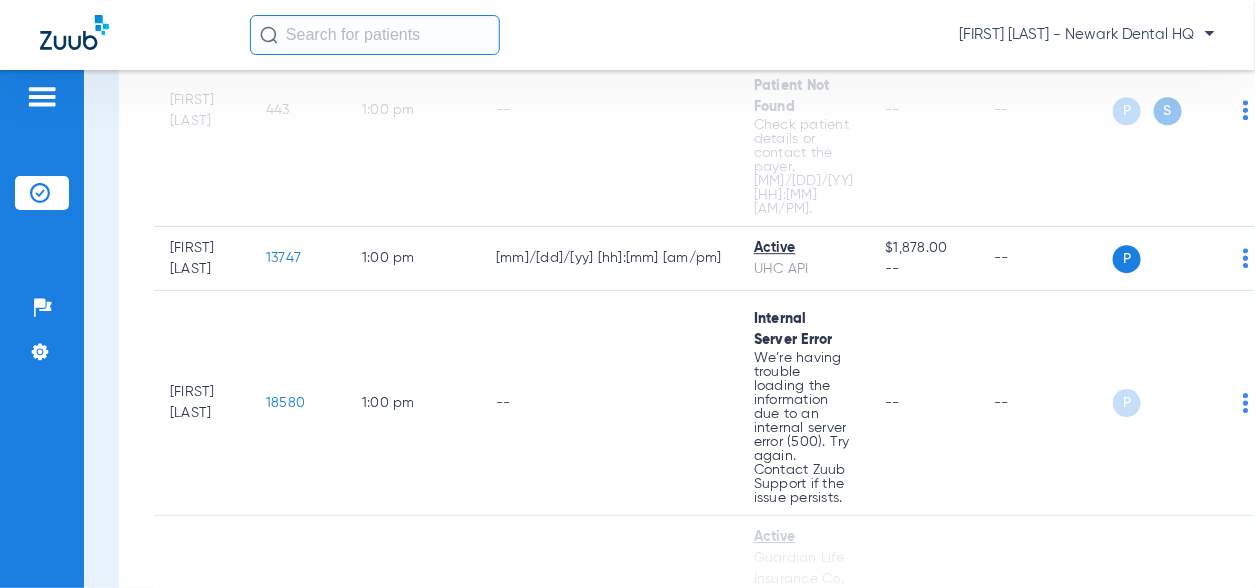 scroll, scrollTop: 1700, scrollLeft: 0, axis: vertical 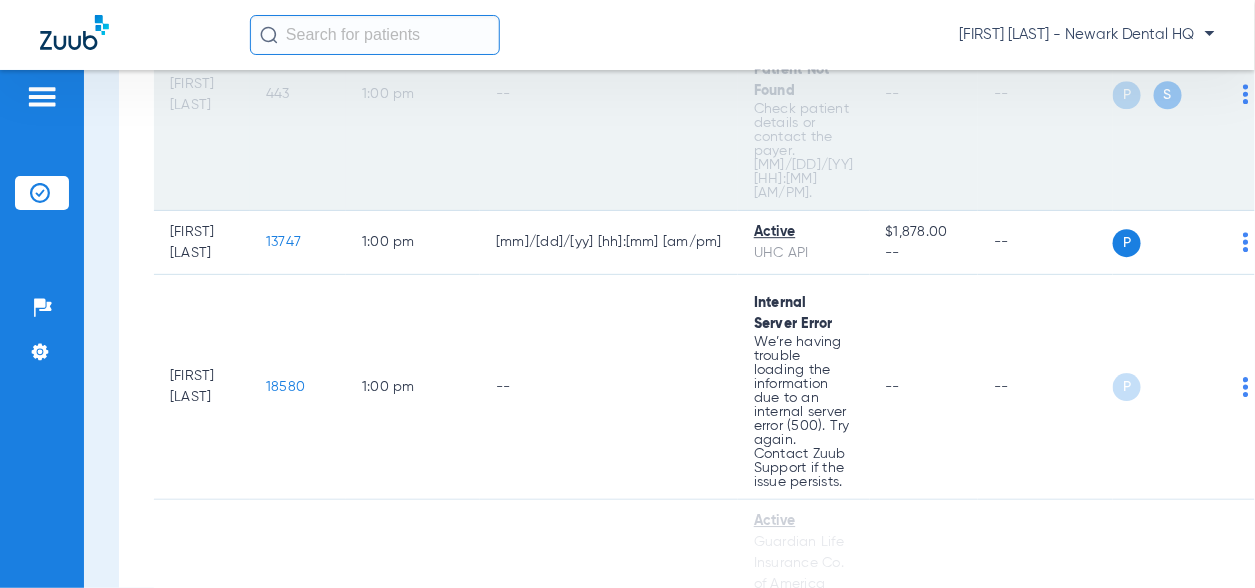 click 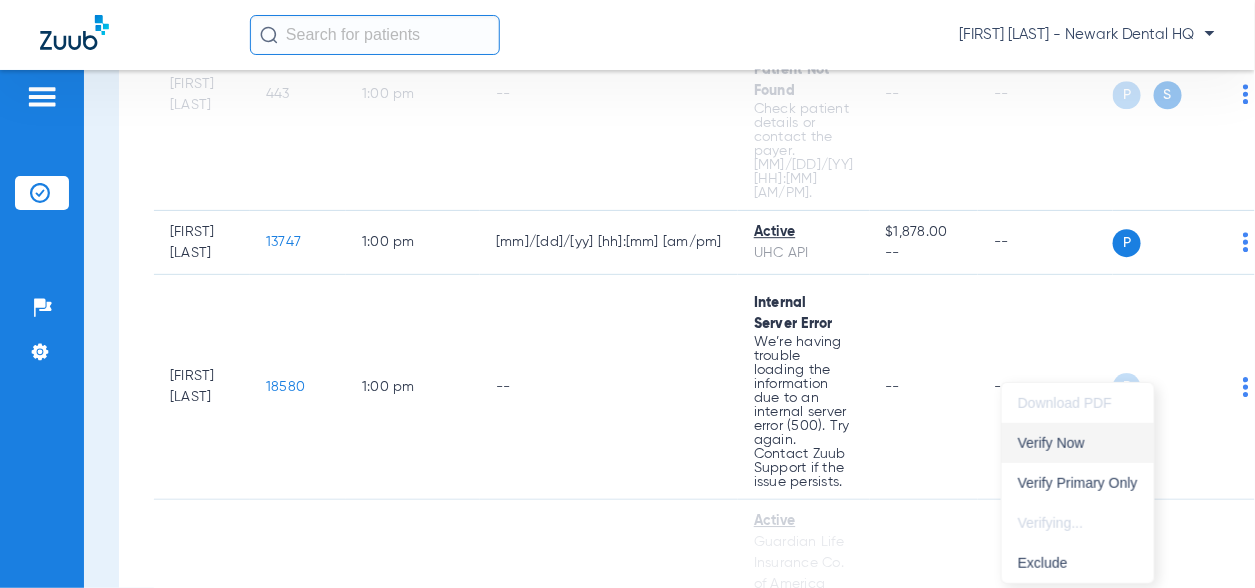 click on "Verify Now" at bounding box center [1078, 443] 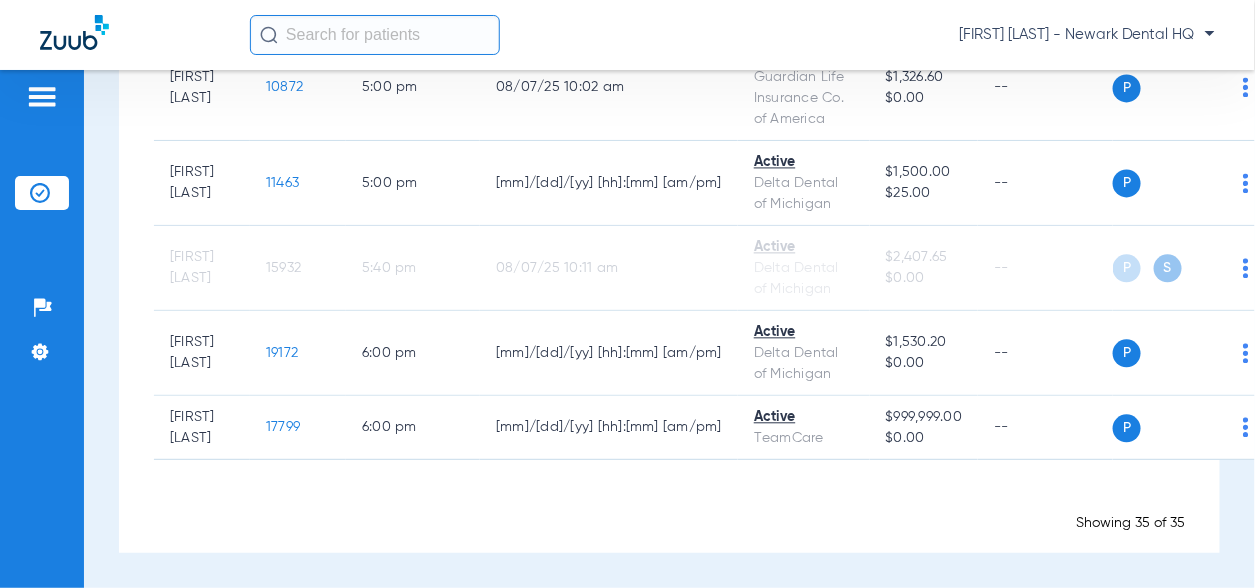 scroll, scrollTop: 4000, scrollLeft: 0, axis: vertical 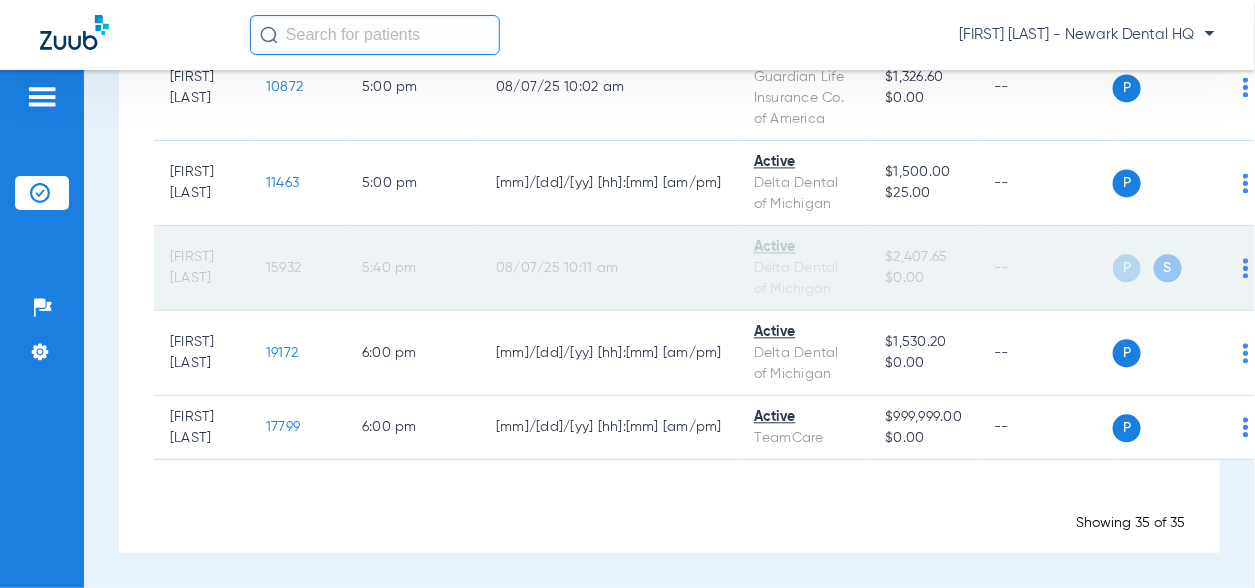 click 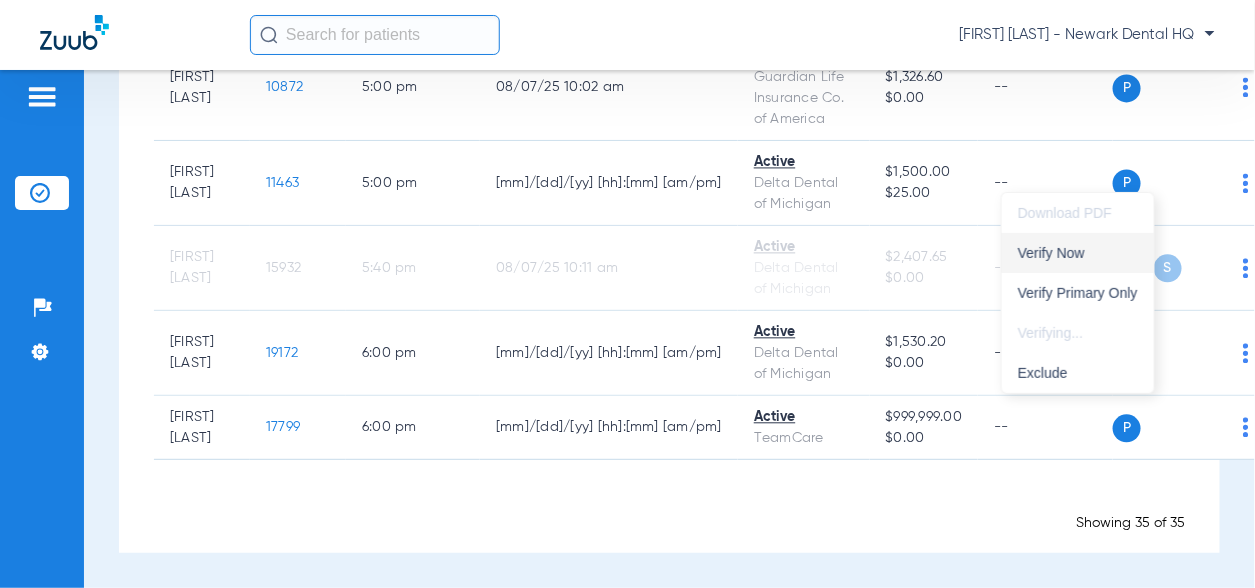 click on "Verify Now" at bounding box center (1078, 253) 